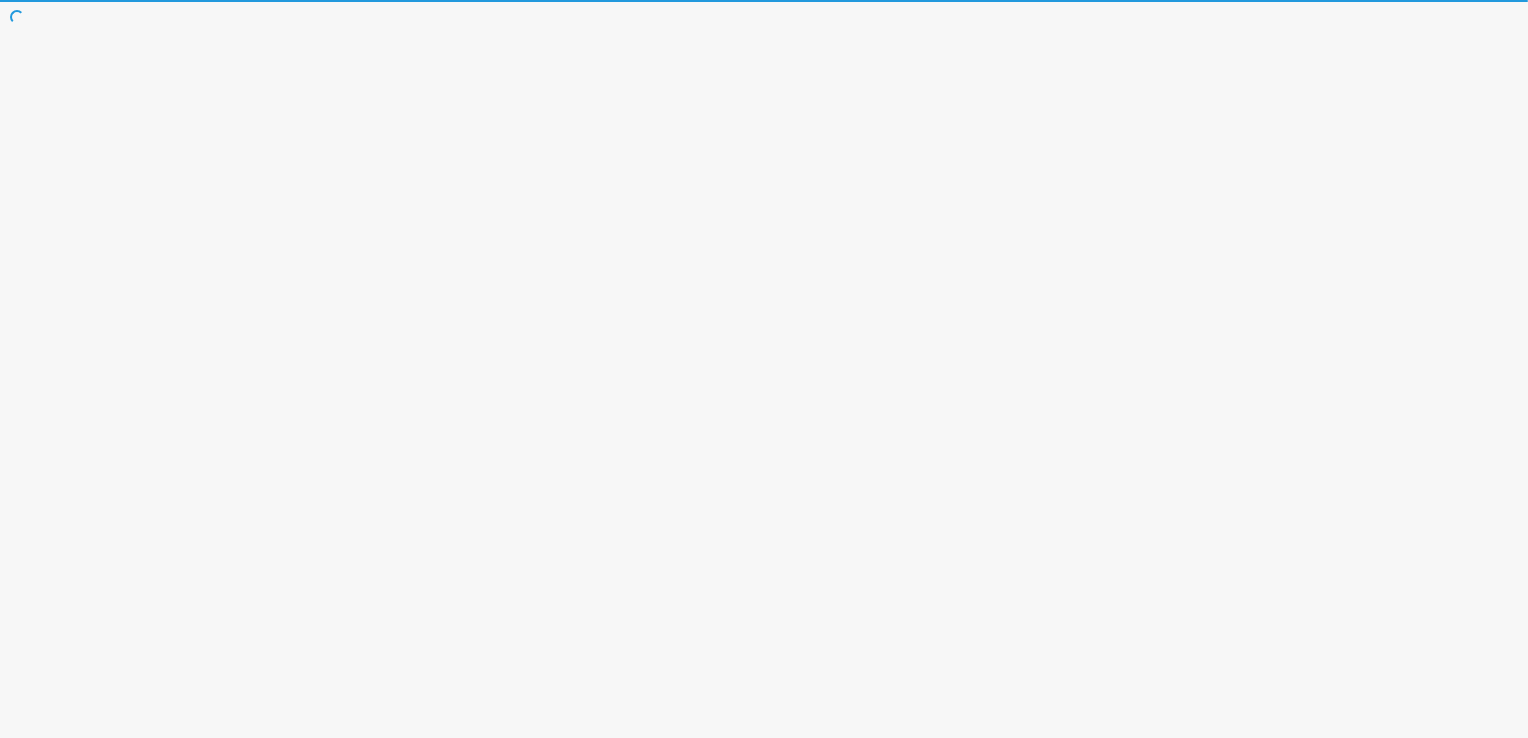 scroll, scrollTop: 0, scrollLeft: 0, axis: both 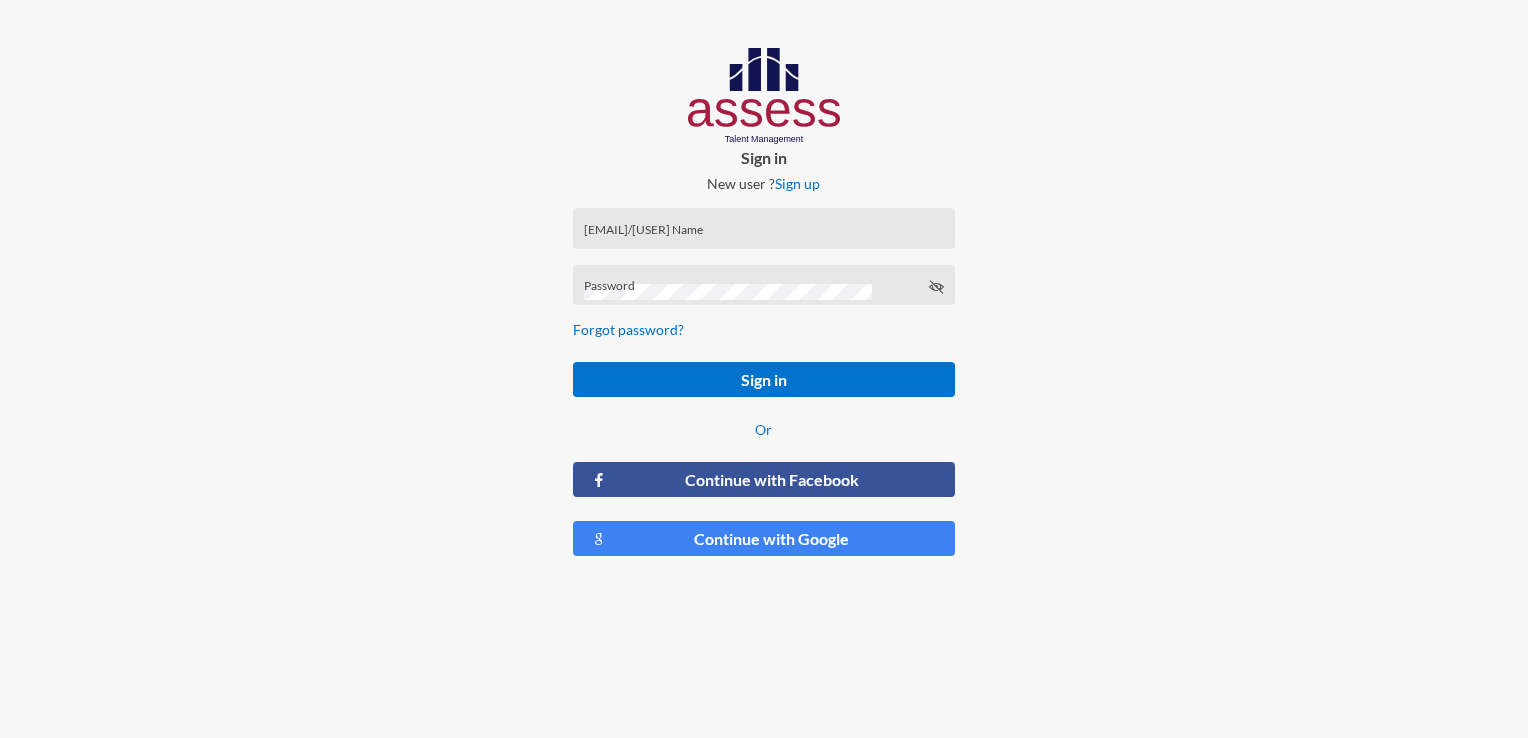 click on "[EMAIL]/[USER] Name" at bounding box center (764, 235) 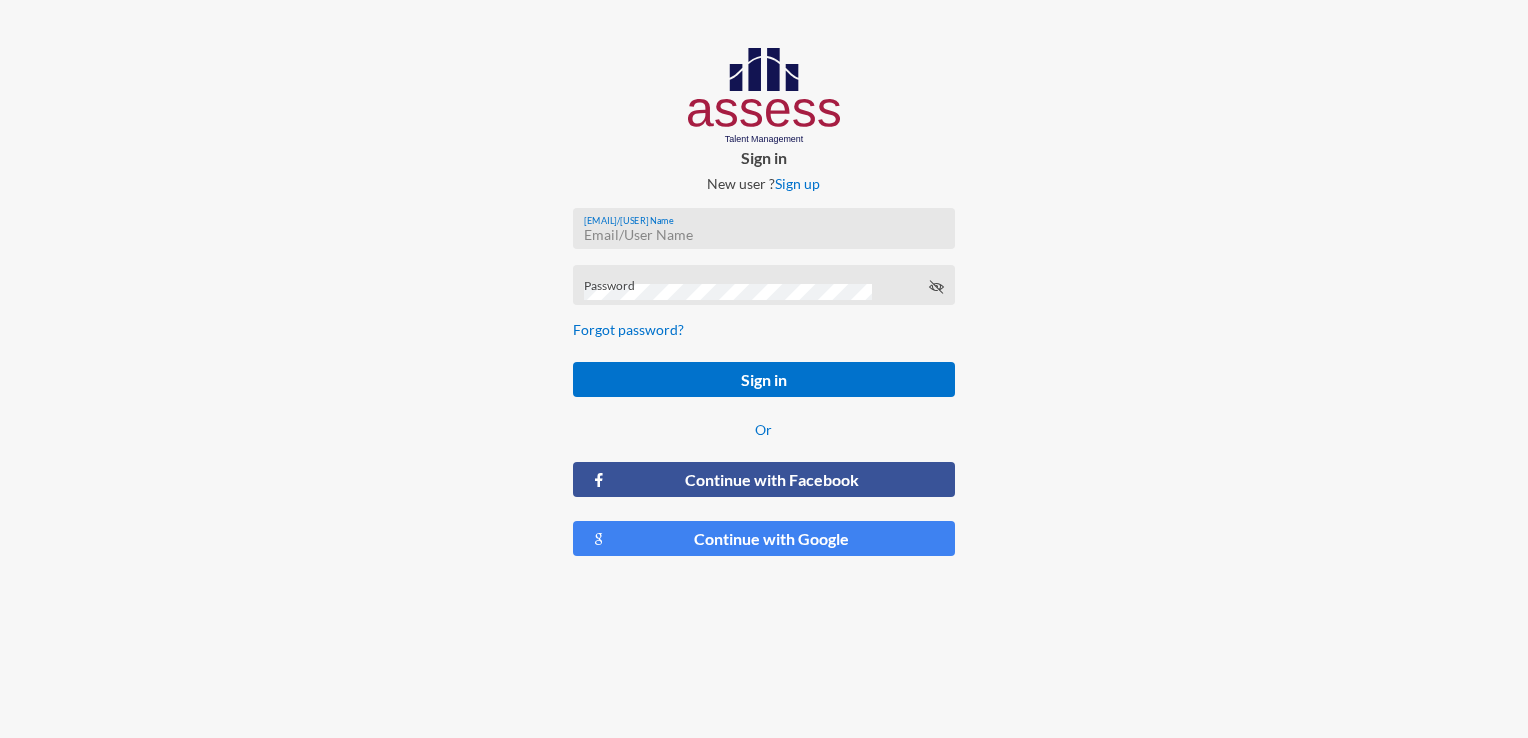 paste on "[EMAIL]" 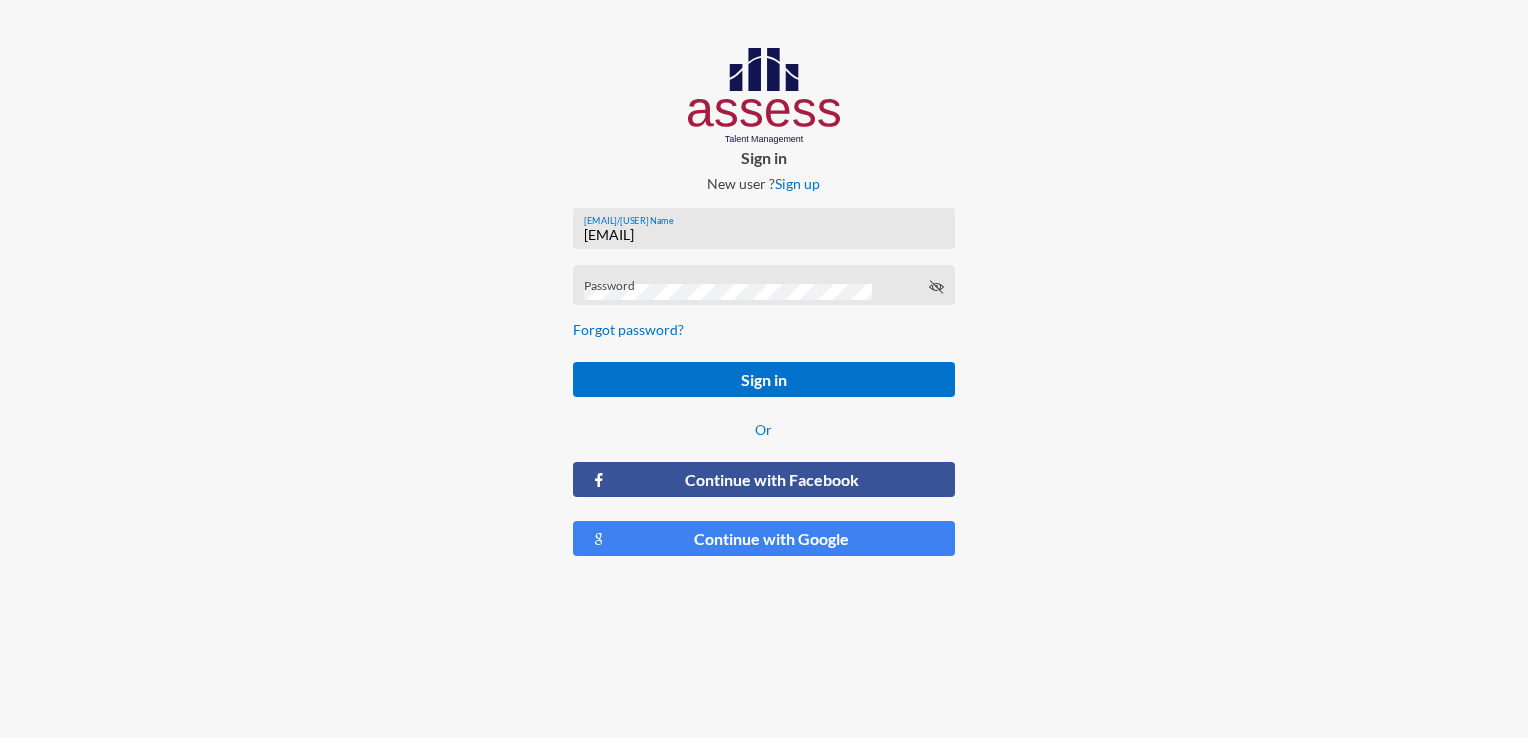 type on "[EMAIL]" 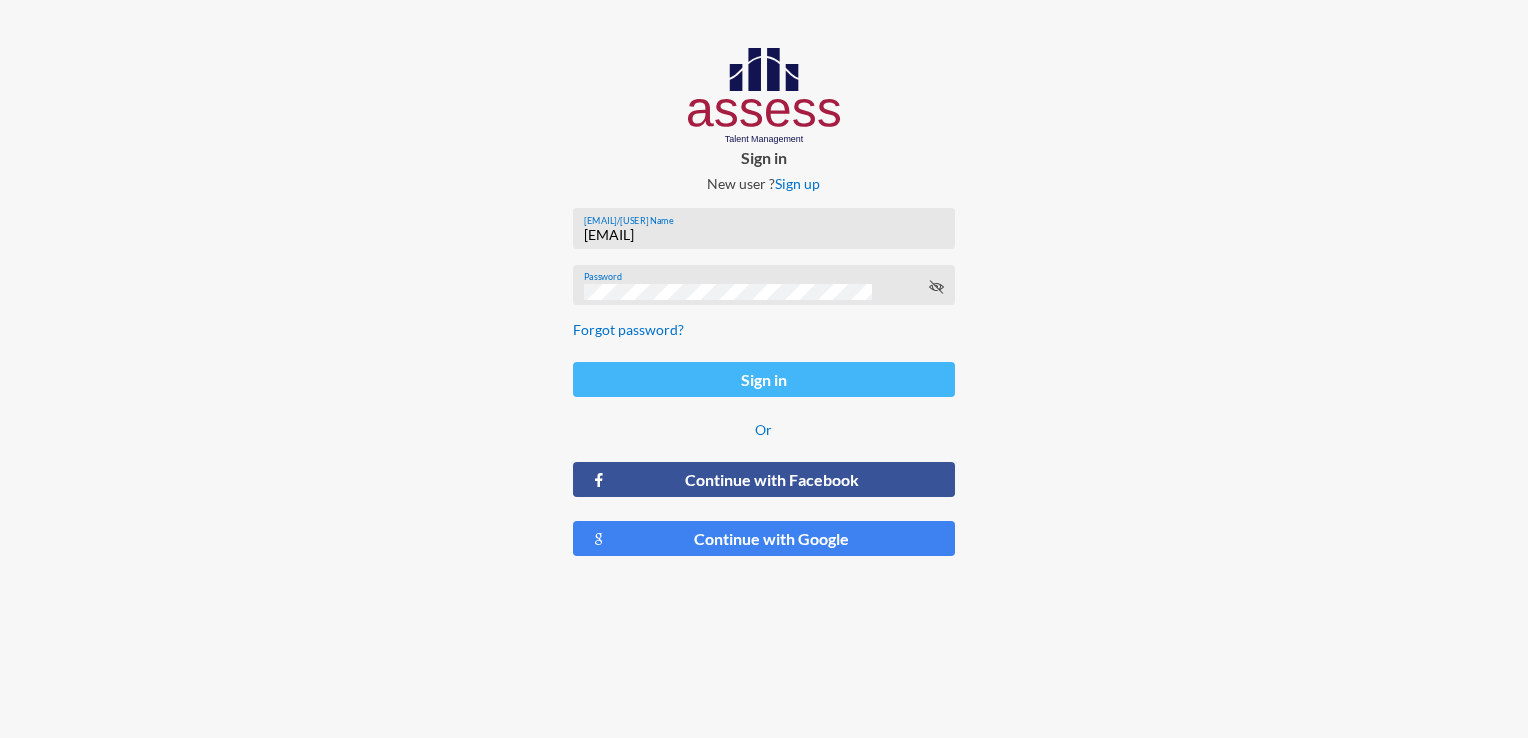 click on "Sign in" 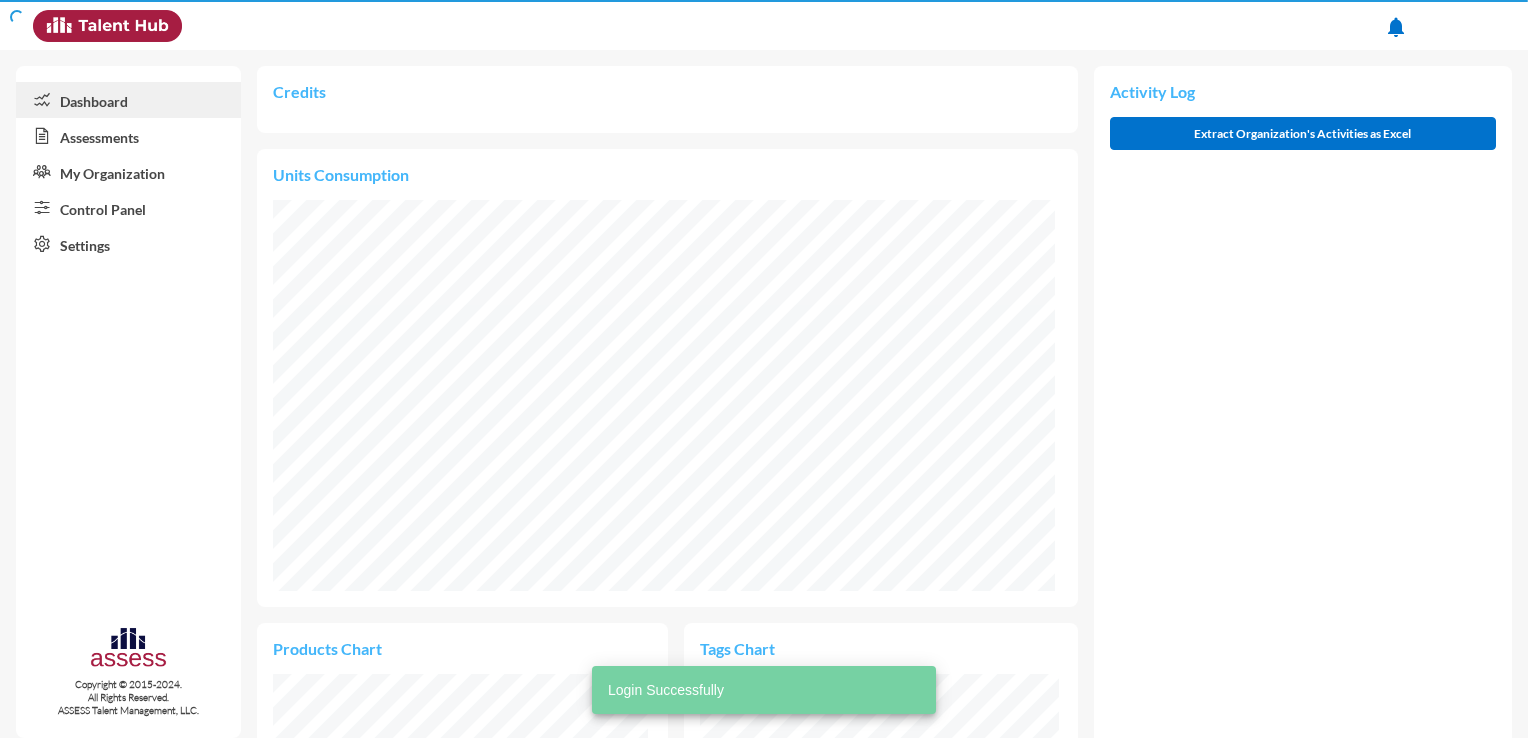 scroll, scrollTop: 999608, scrollLeft: 999217, axis: both 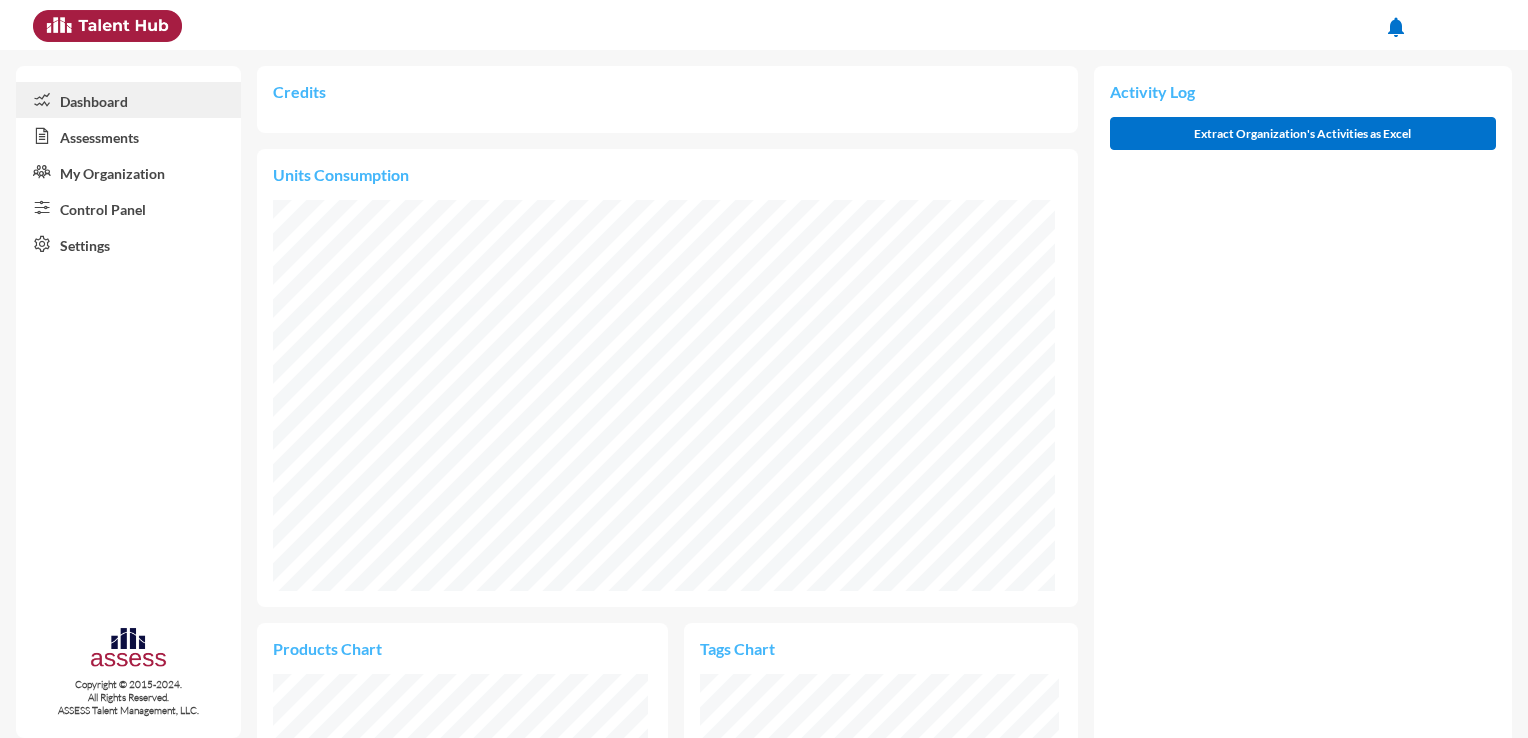 click on "Assessments" 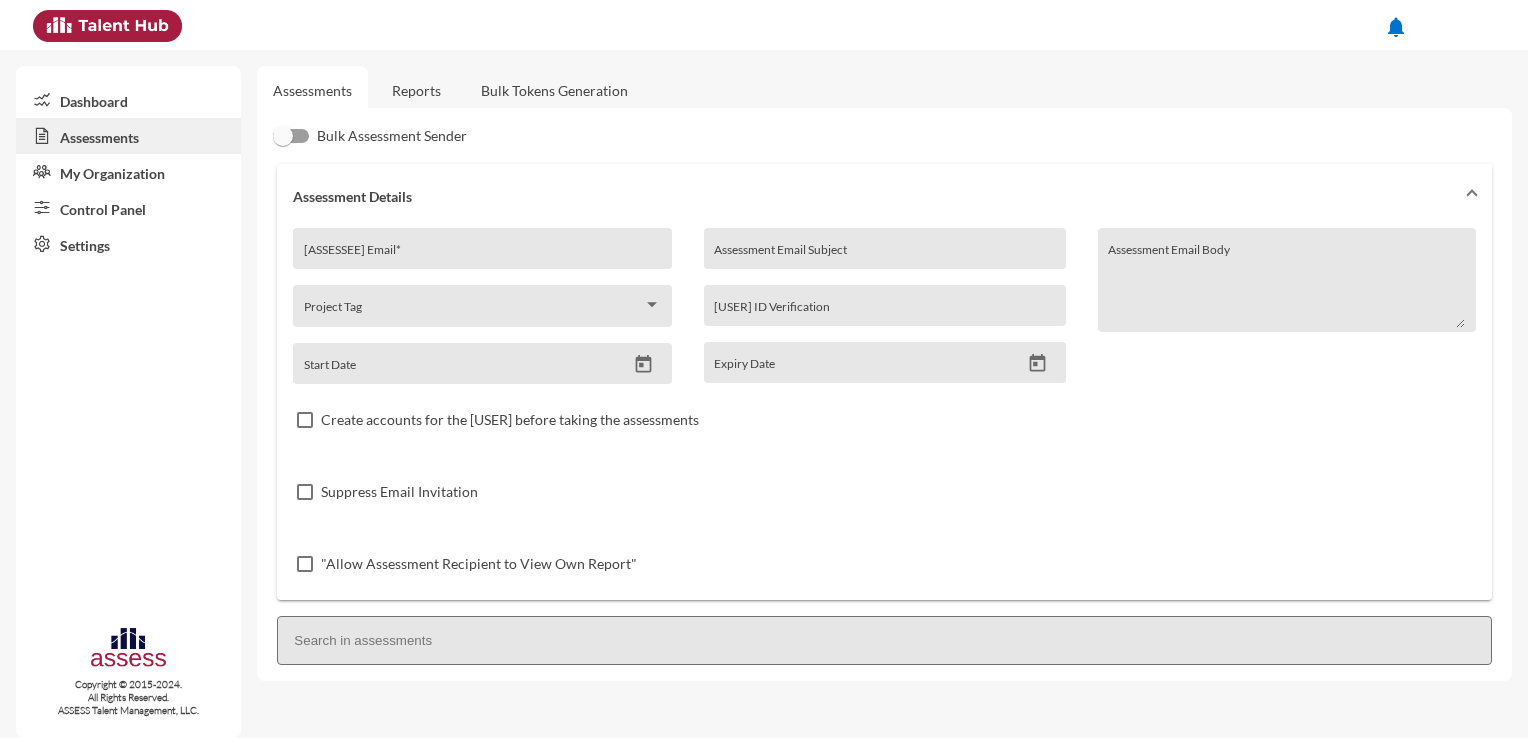 click on "Reports" 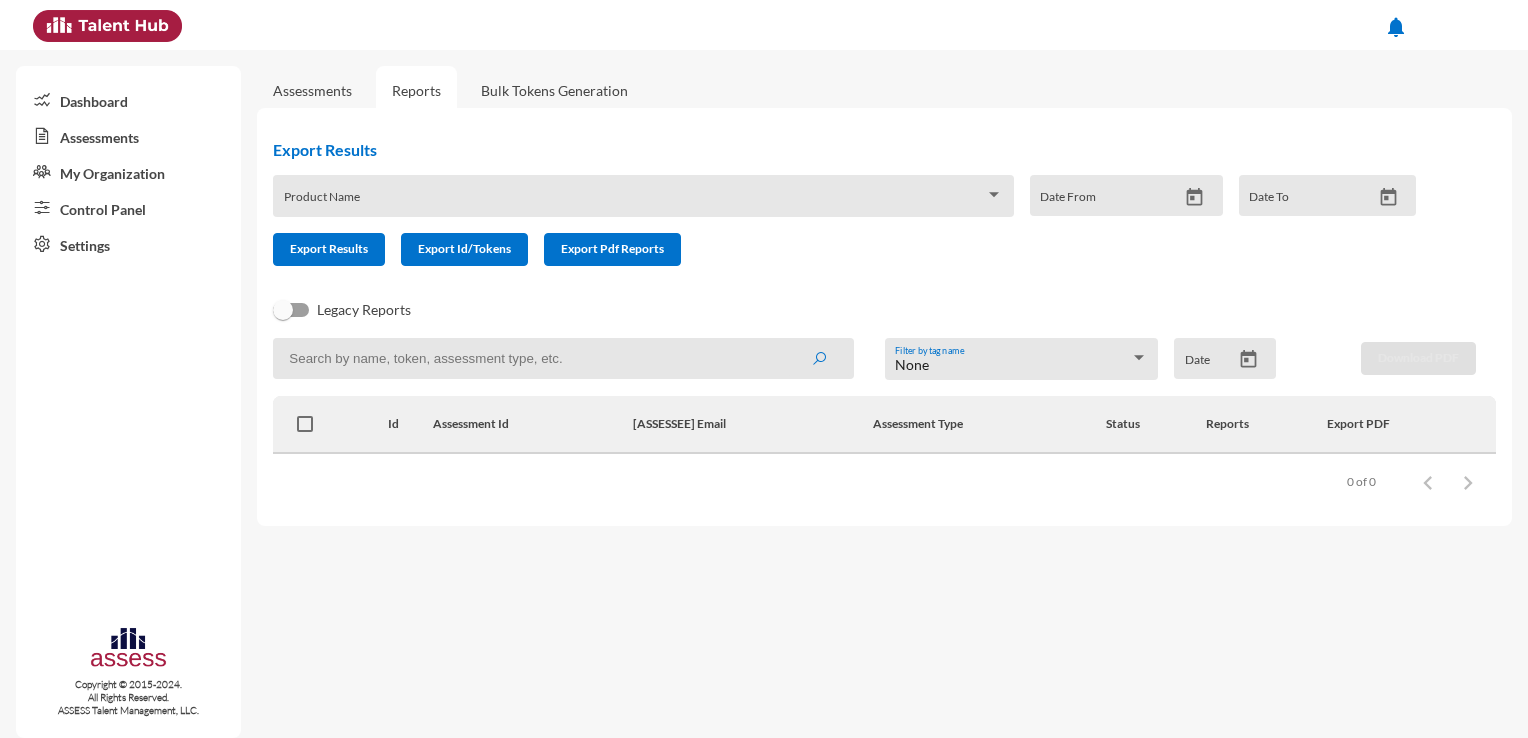 click on "Assessments" 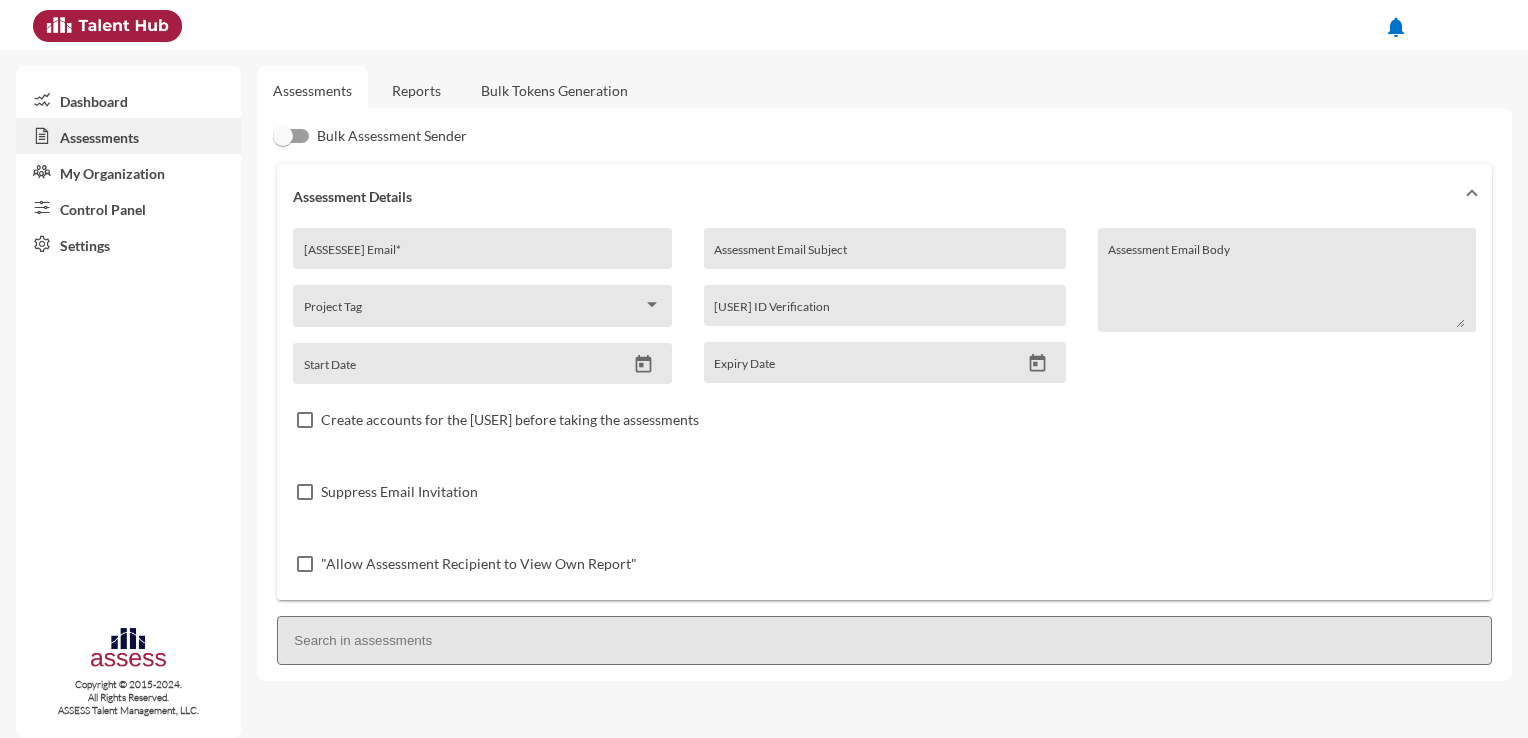 click on "[ASSESSEE] Email *" at bounding box center [482, 256] 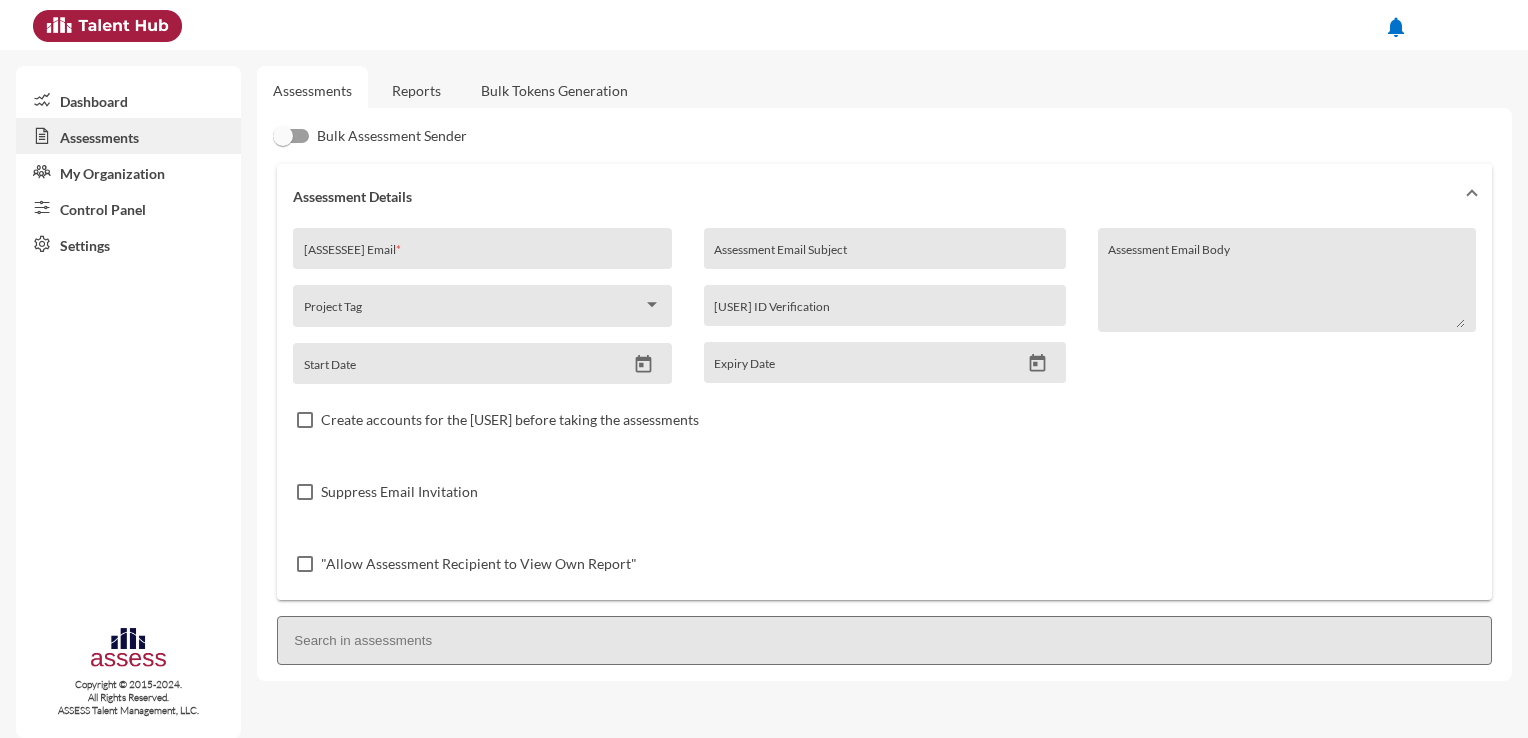 click on "Assessment Details" at bounding box center [872, 196] 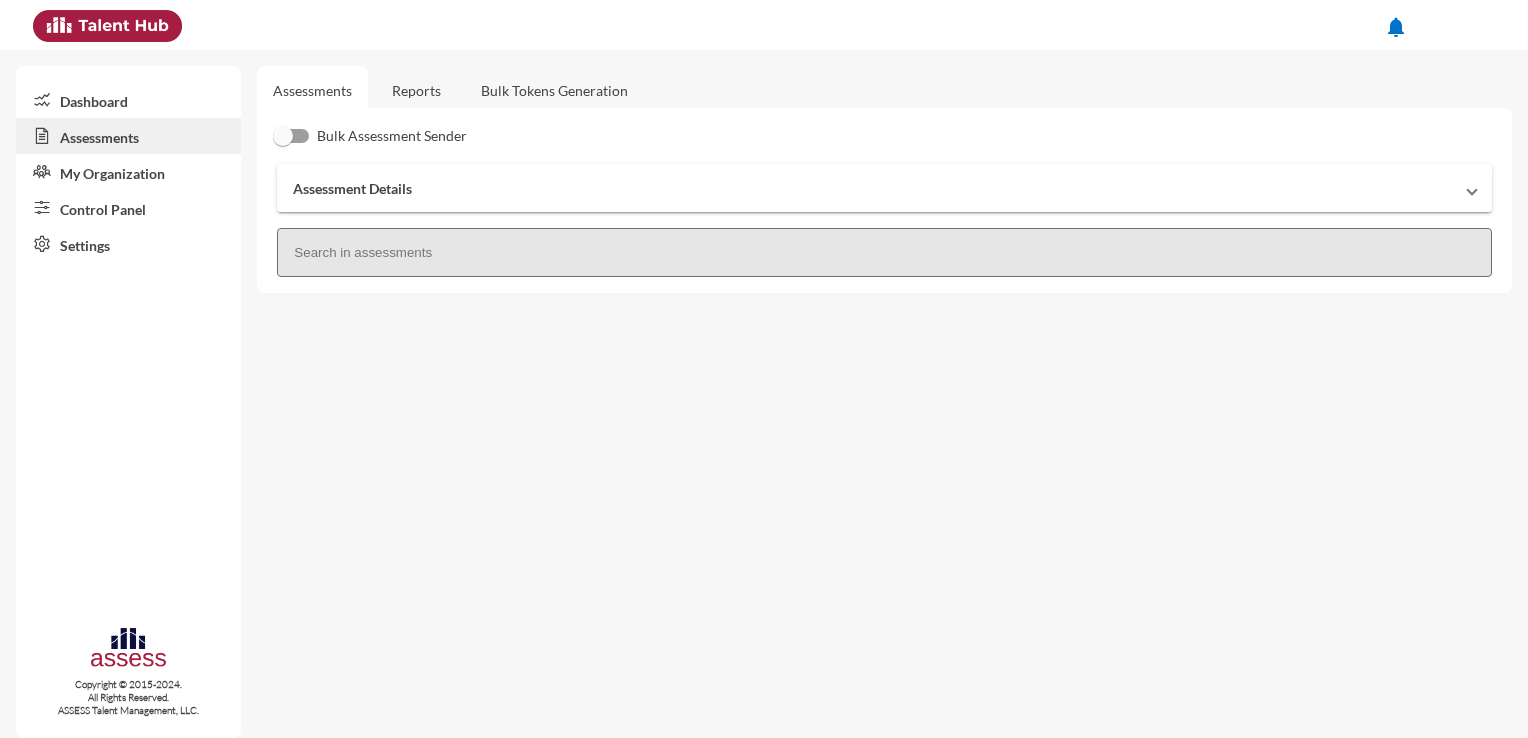 click on "Assessment Details" at bounding box center (872, 188) 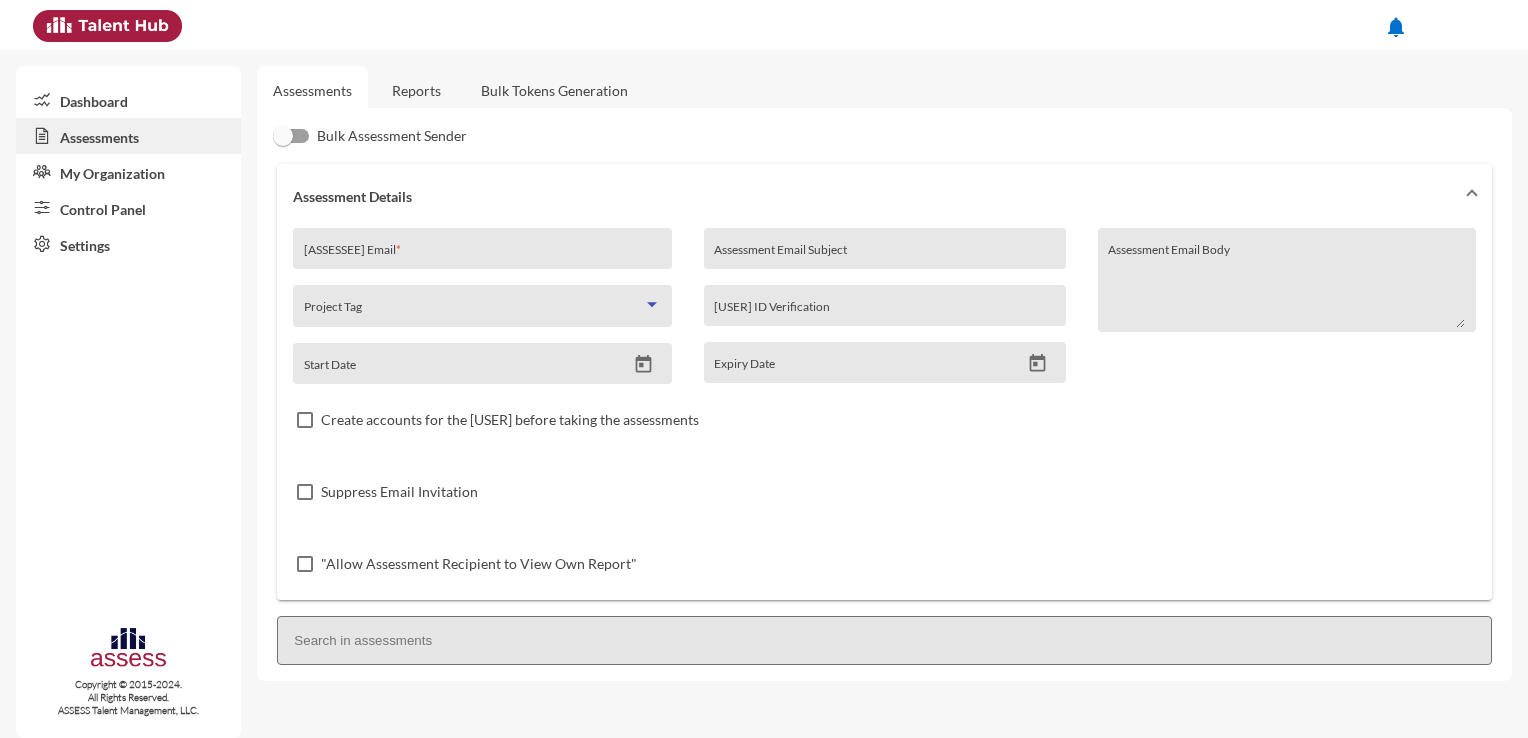 click at bounding box center (473, 312) 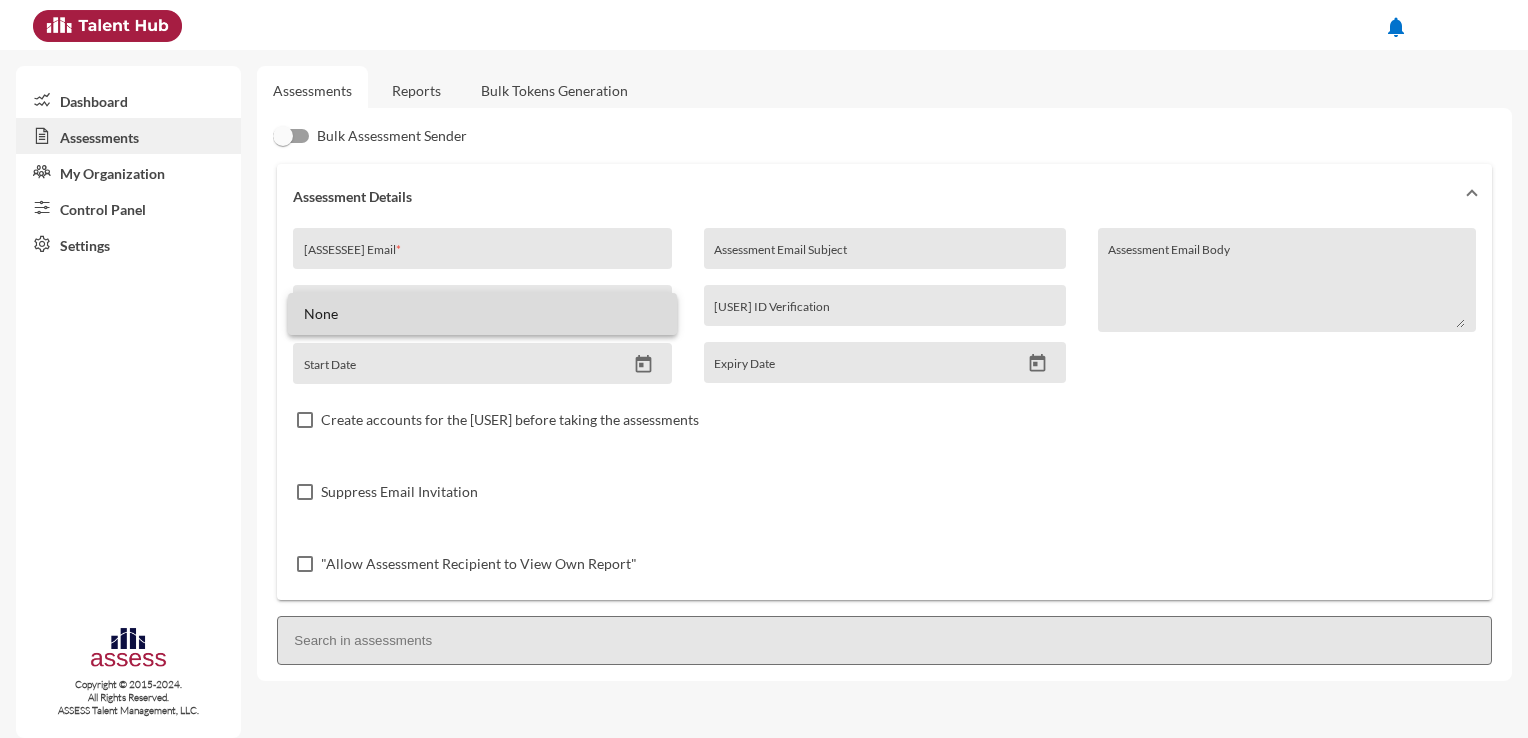 click on "None" at bounding box center (482, 314) 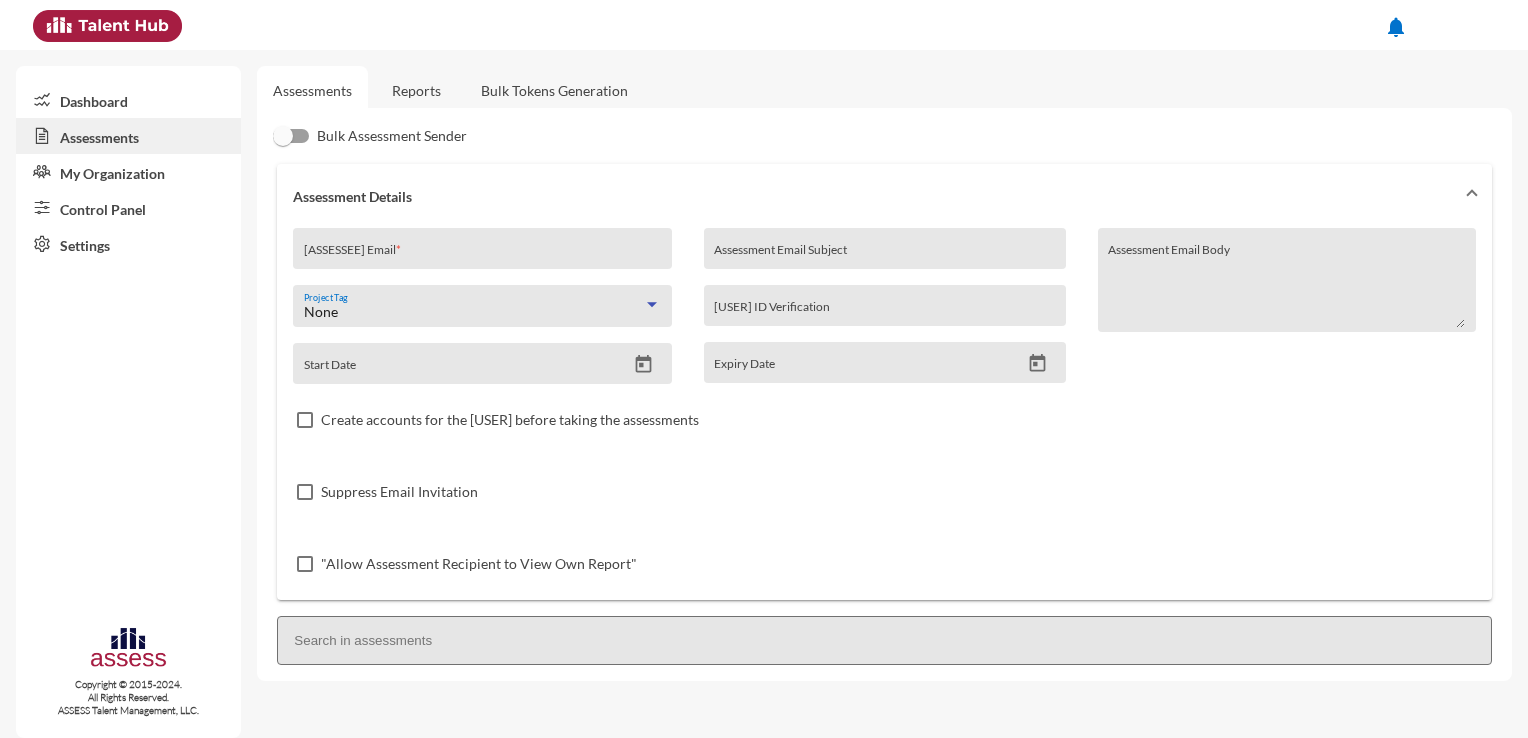 click on "None" at bounding box center [473, 312] 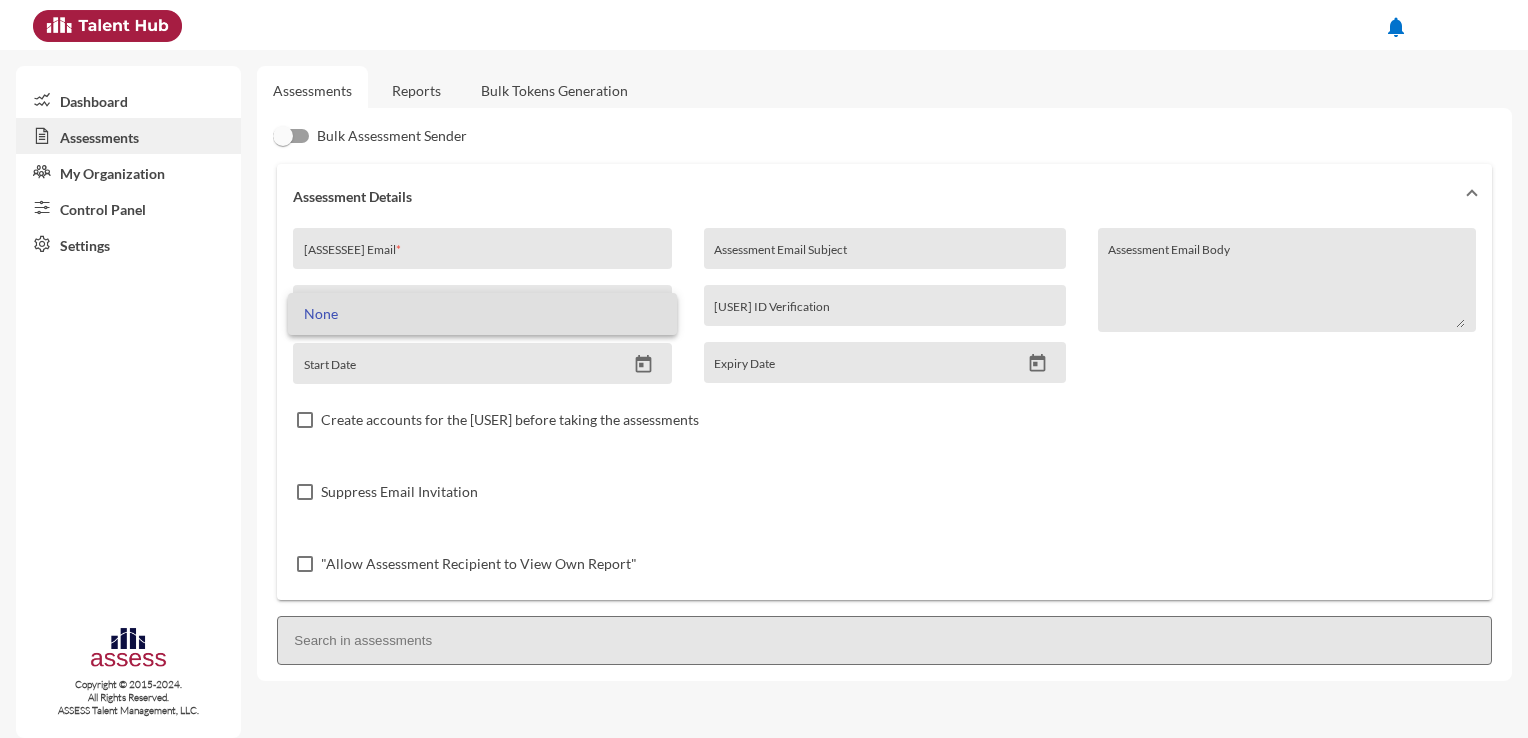 click on "None" at bounding box center (482, 314) 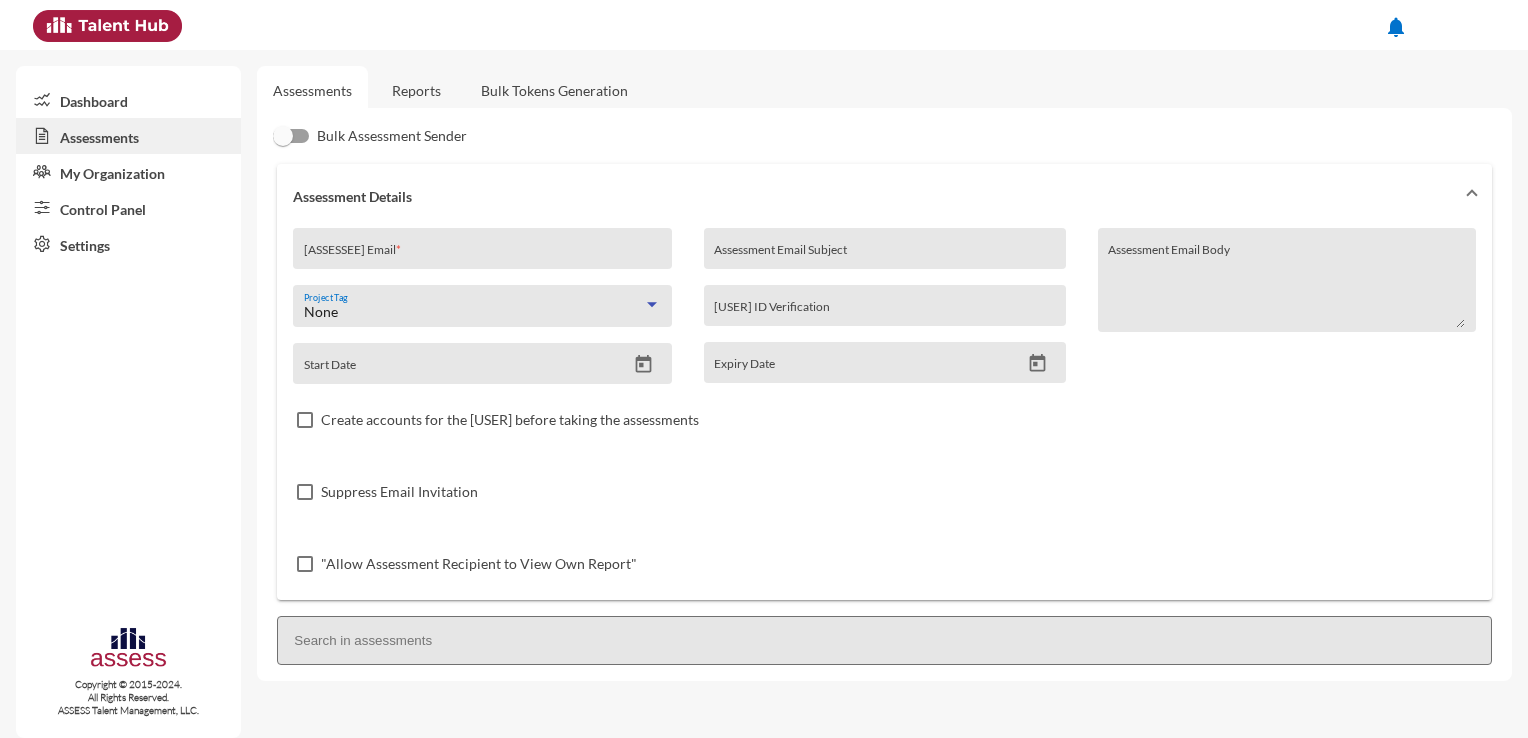 click on "Reports" 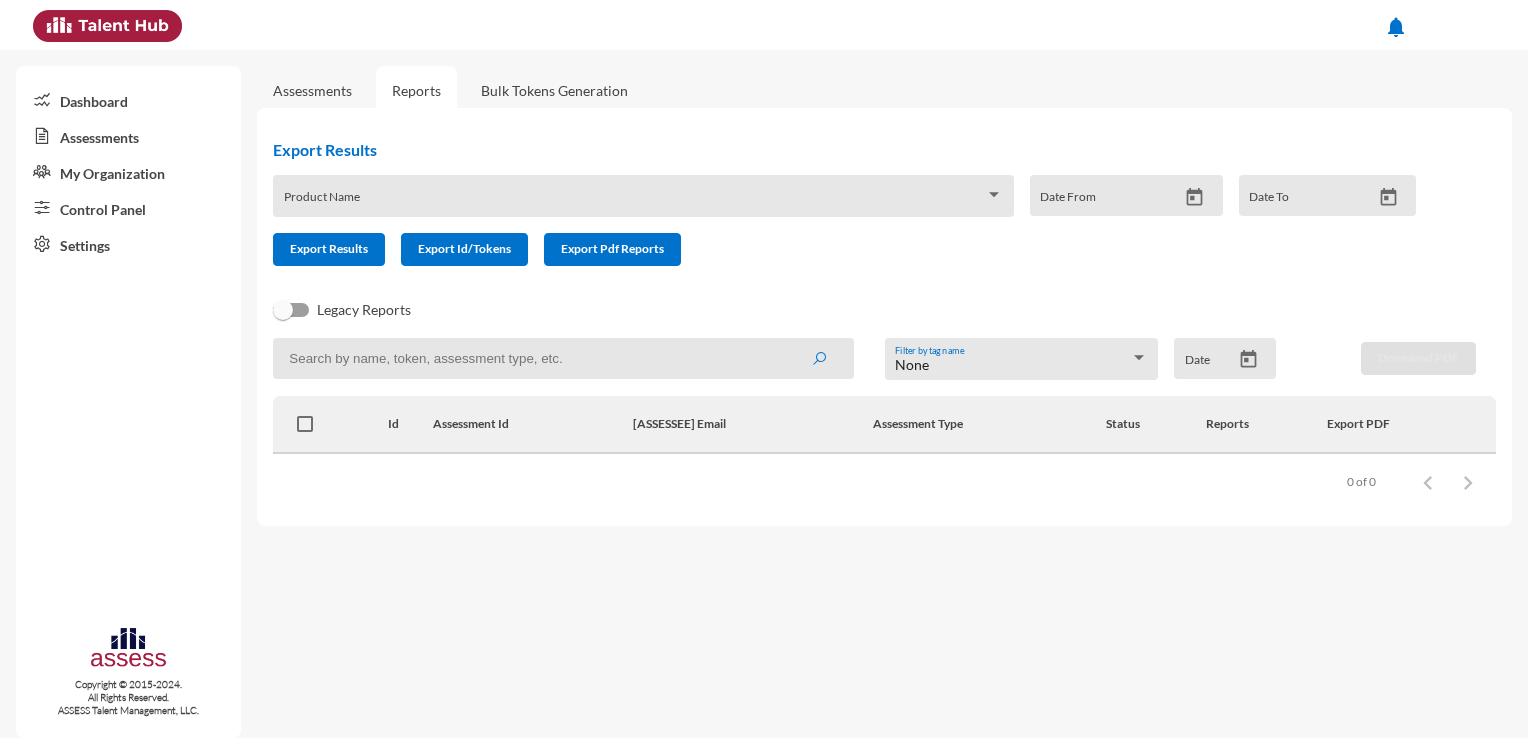 click on "Bulk Tokens Generation" 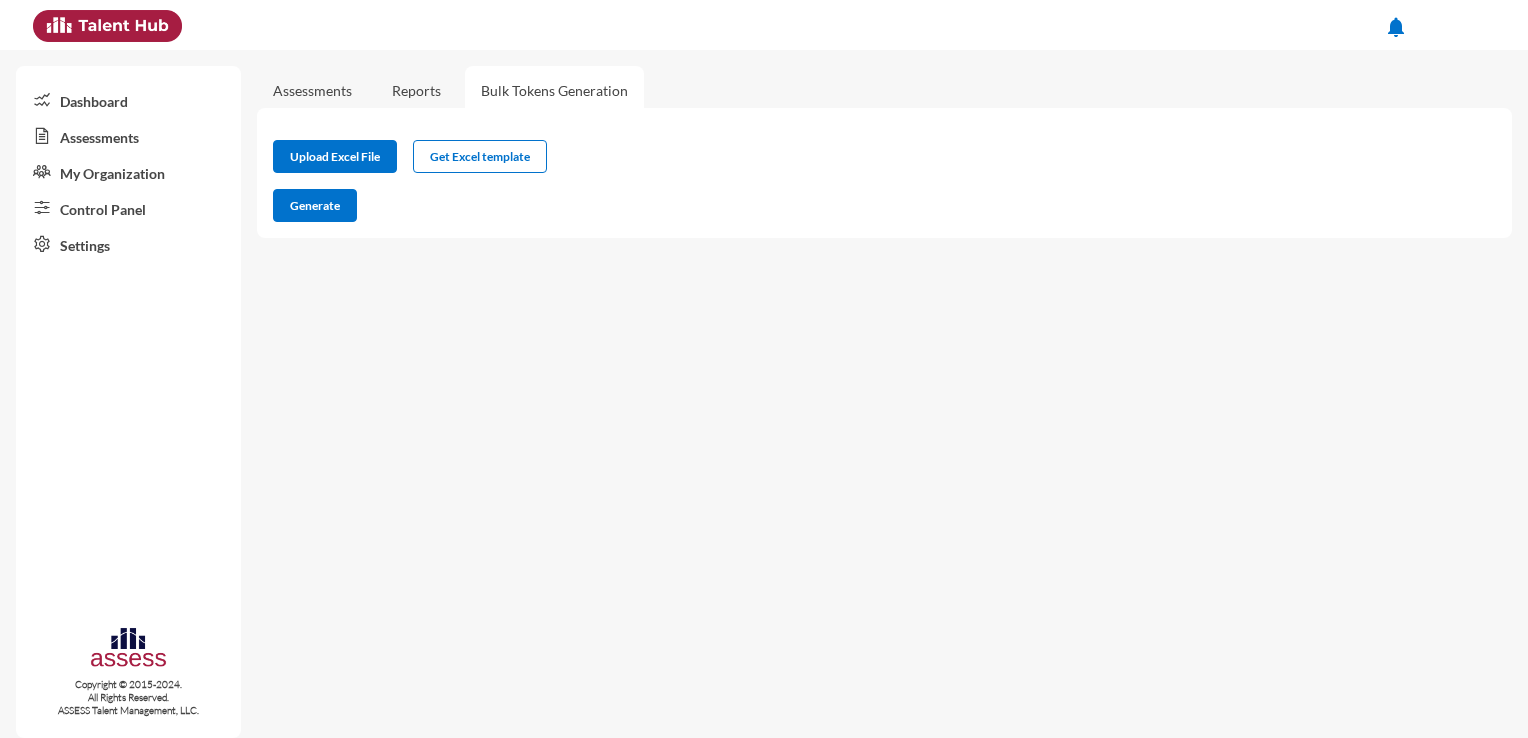 click on "Assessments" 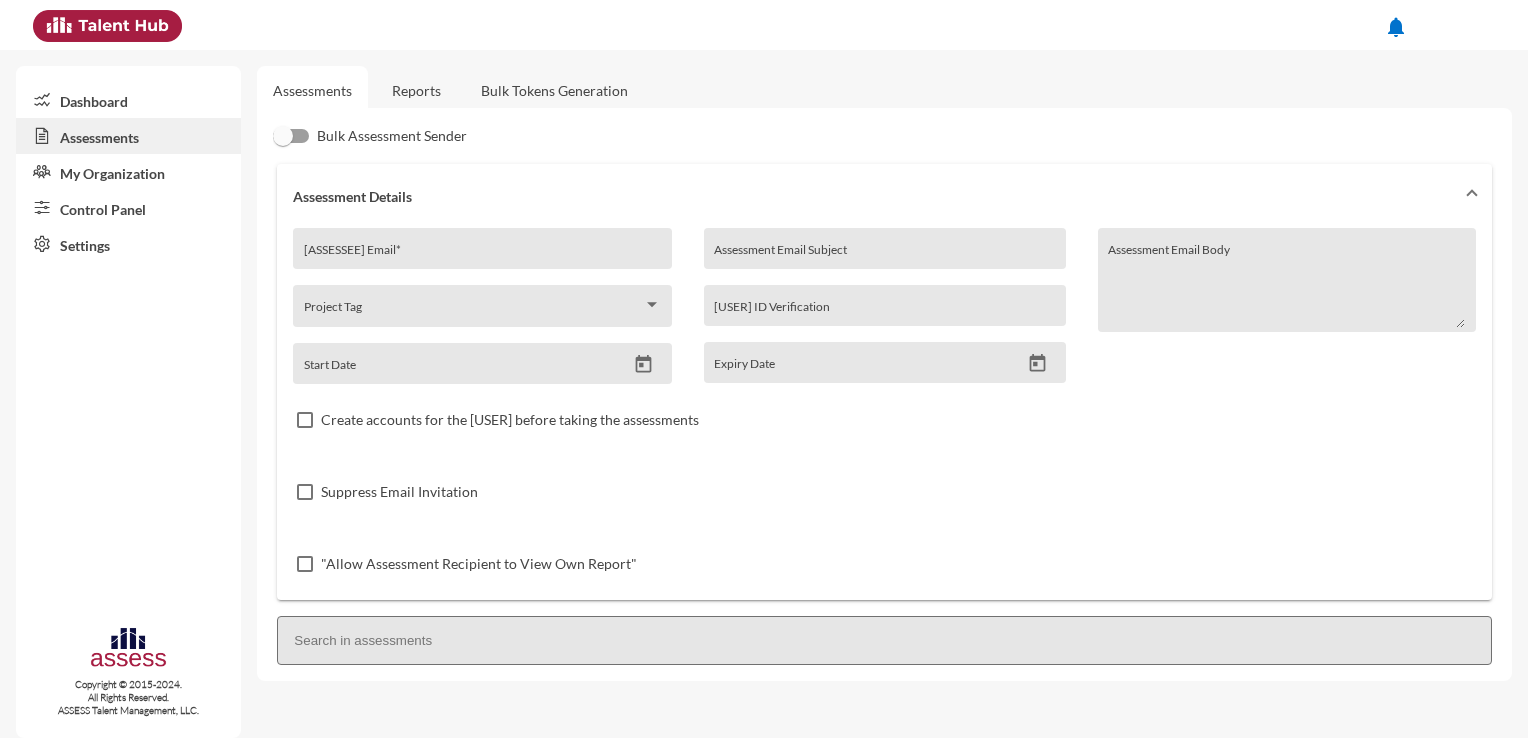click on "Dashboard" 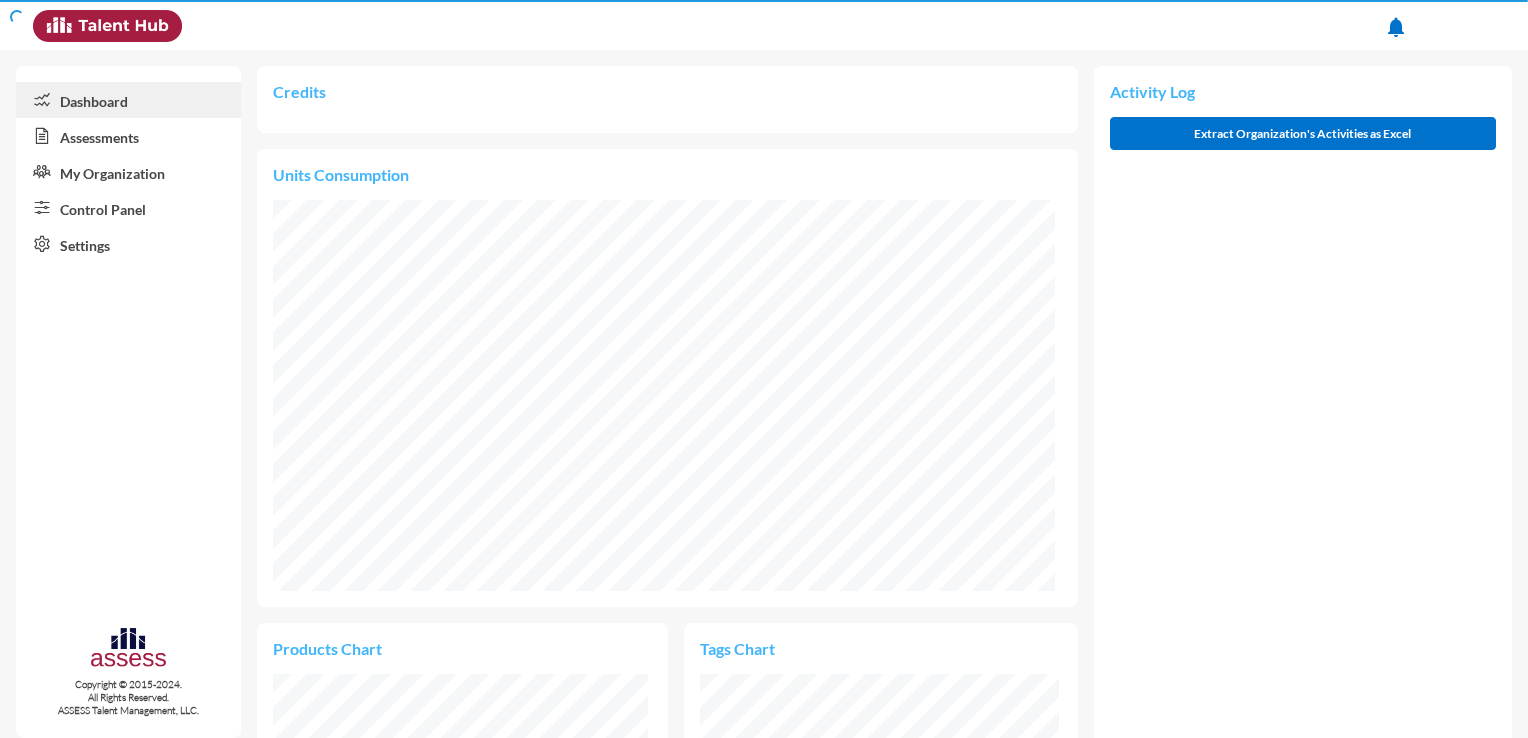 scroll, scrollTop: 999608, scrollLeft: 999217, axis: both 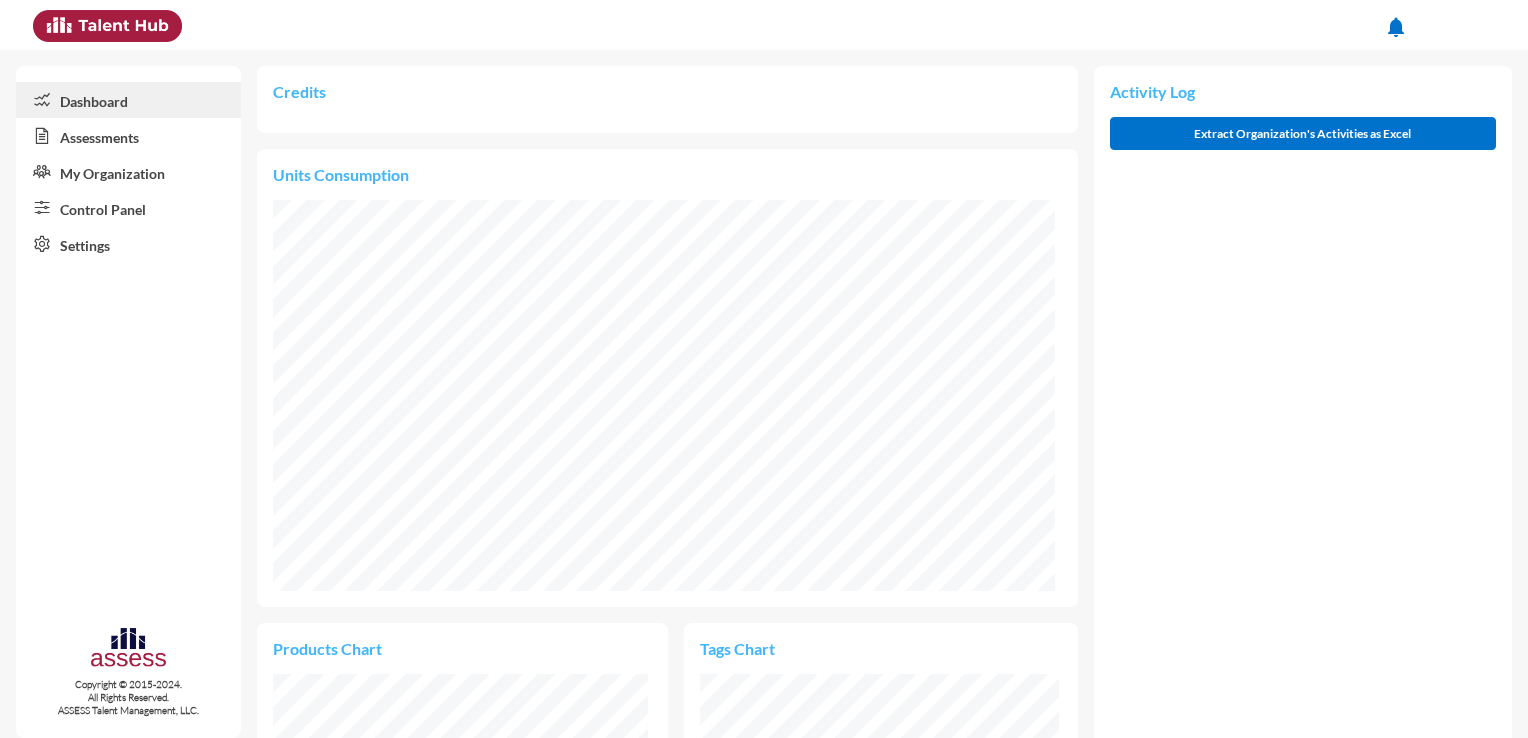 click on "My Organization" 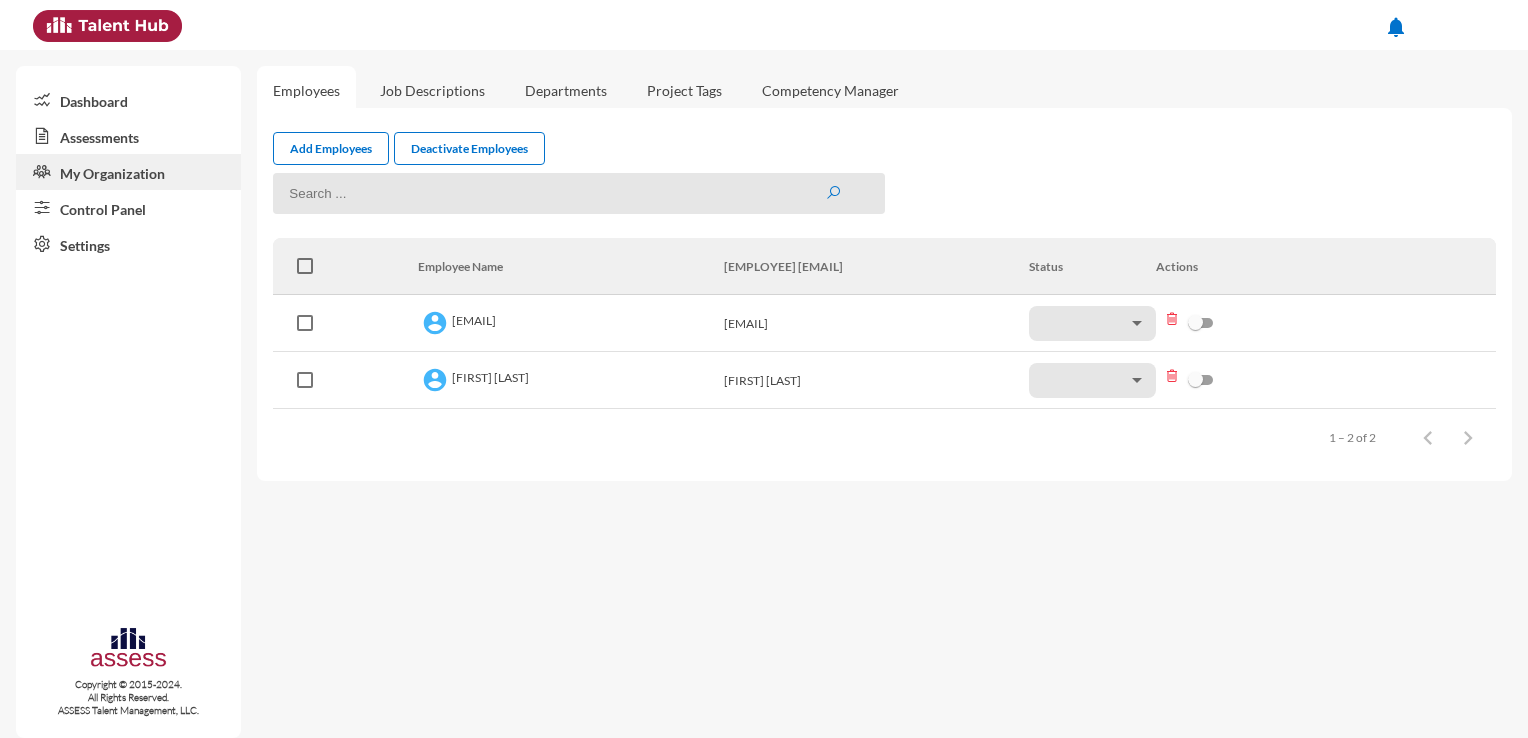 click at bounding box center (1083, 323) 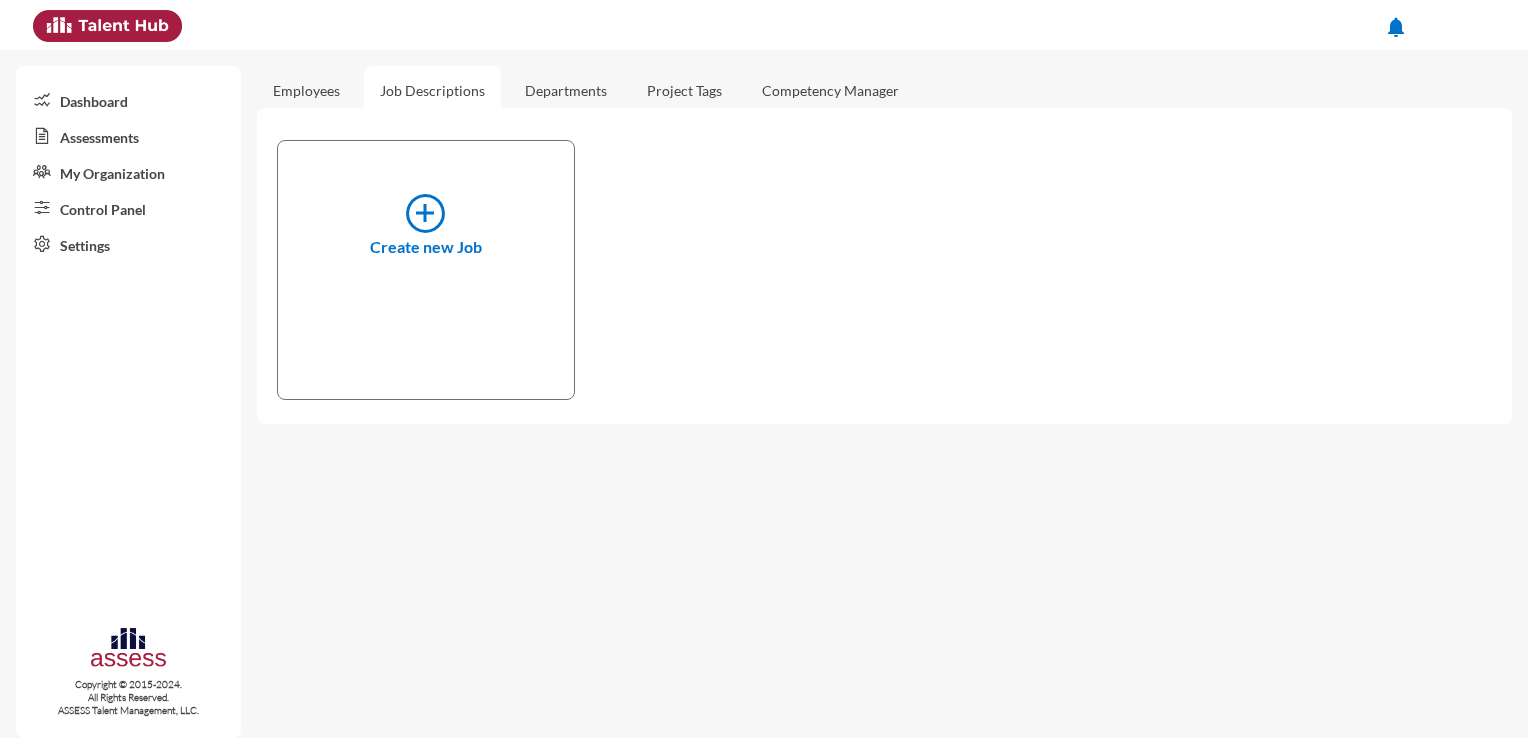 click on "Departments" 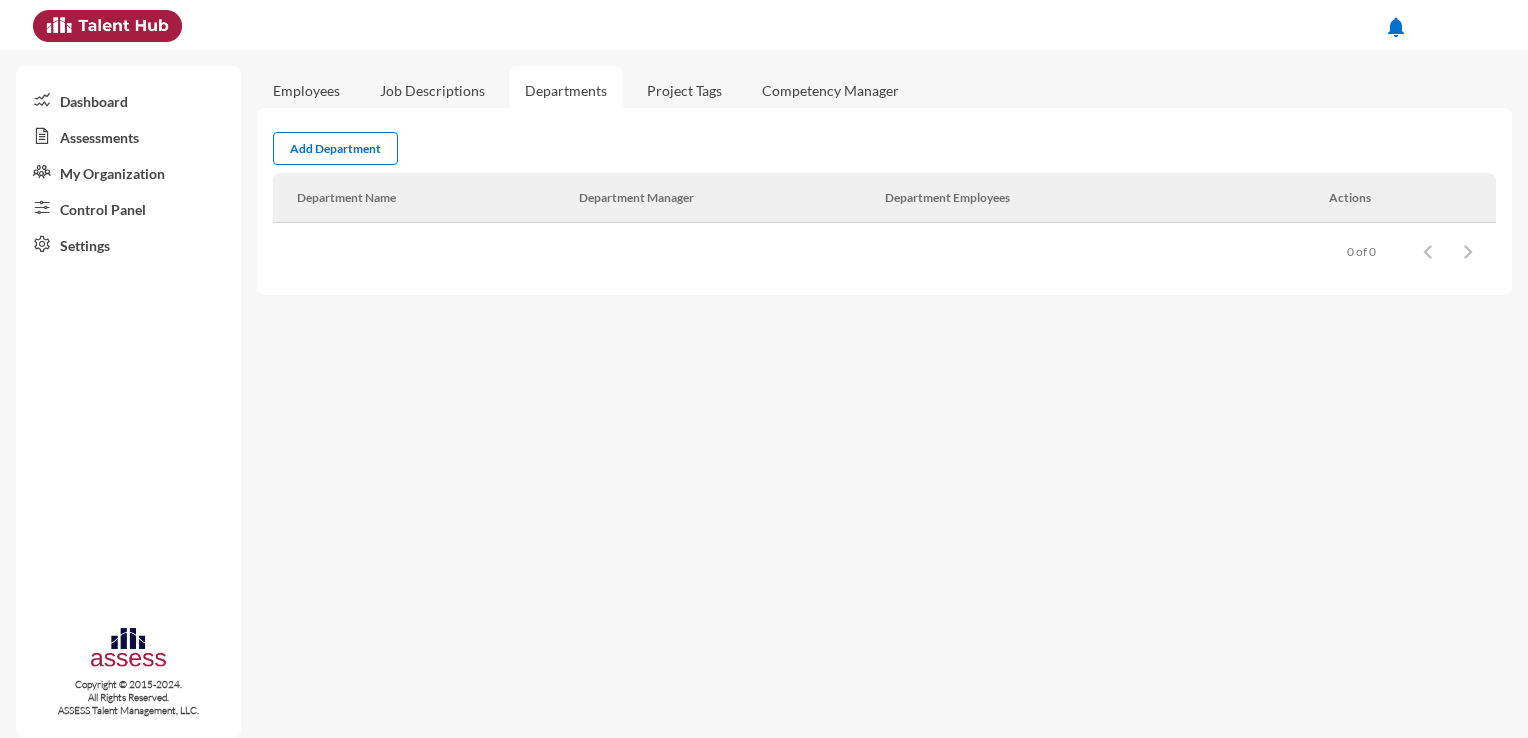 click on "Assessments" 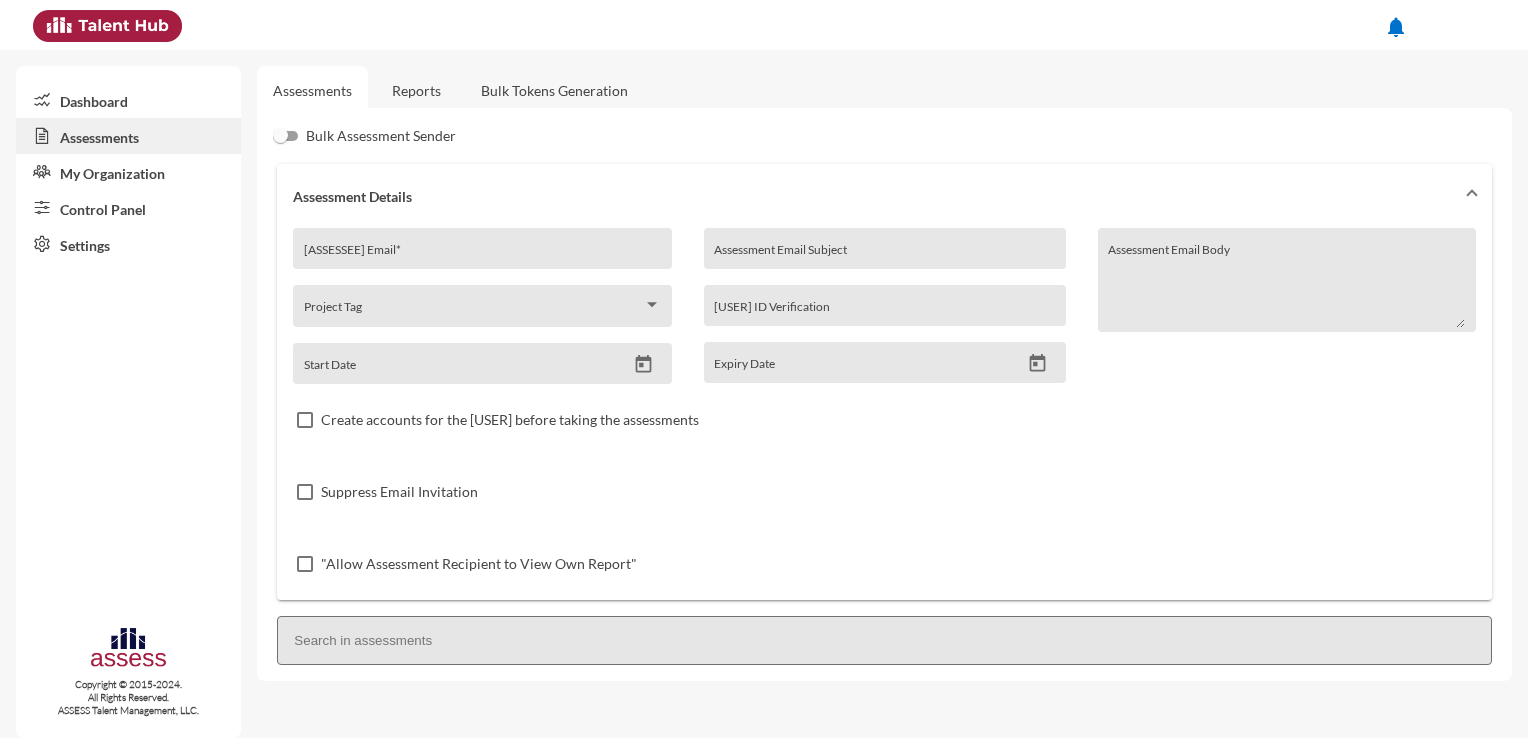 click on "Dashboard" 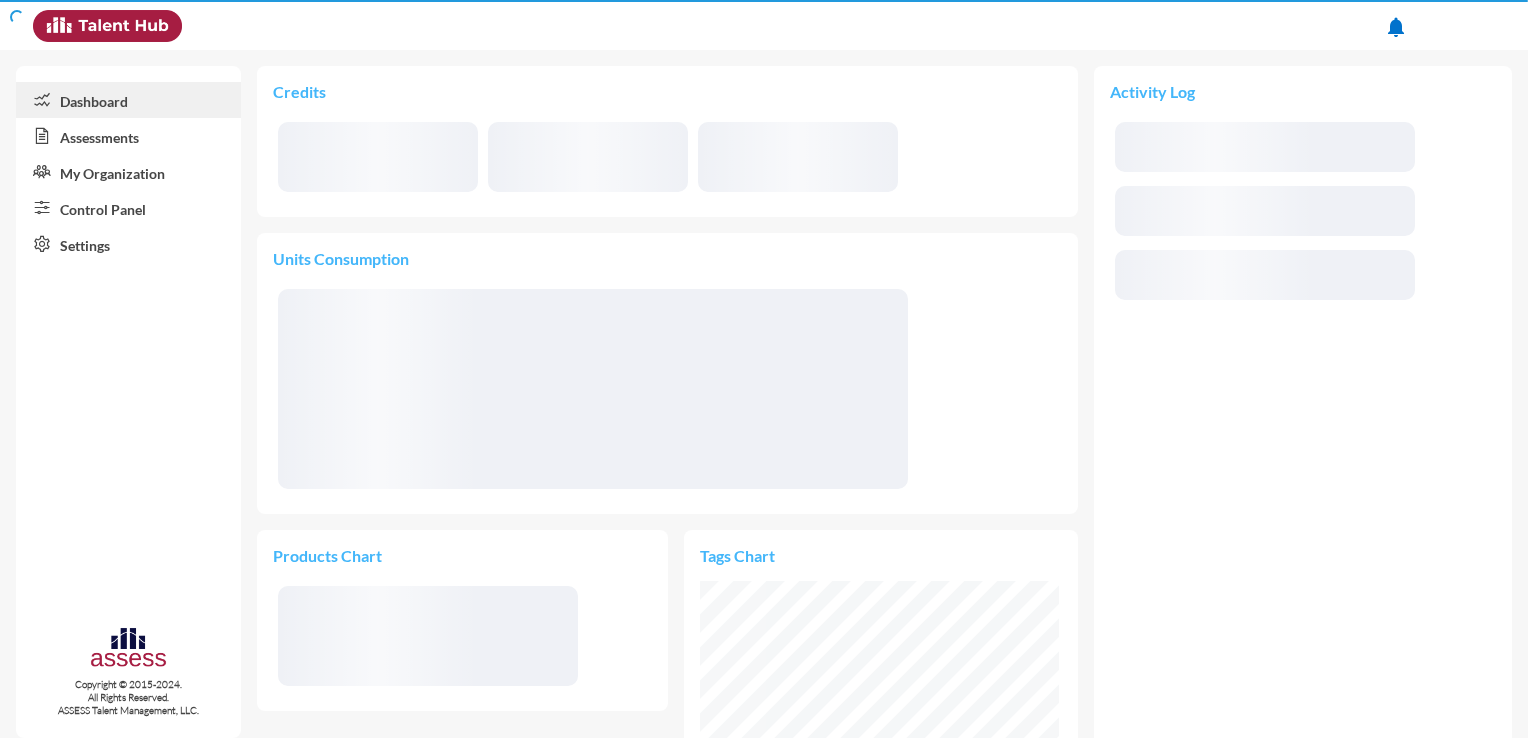 scroll, scrollTop: 999820, scrollLeft: 999640, axis: both 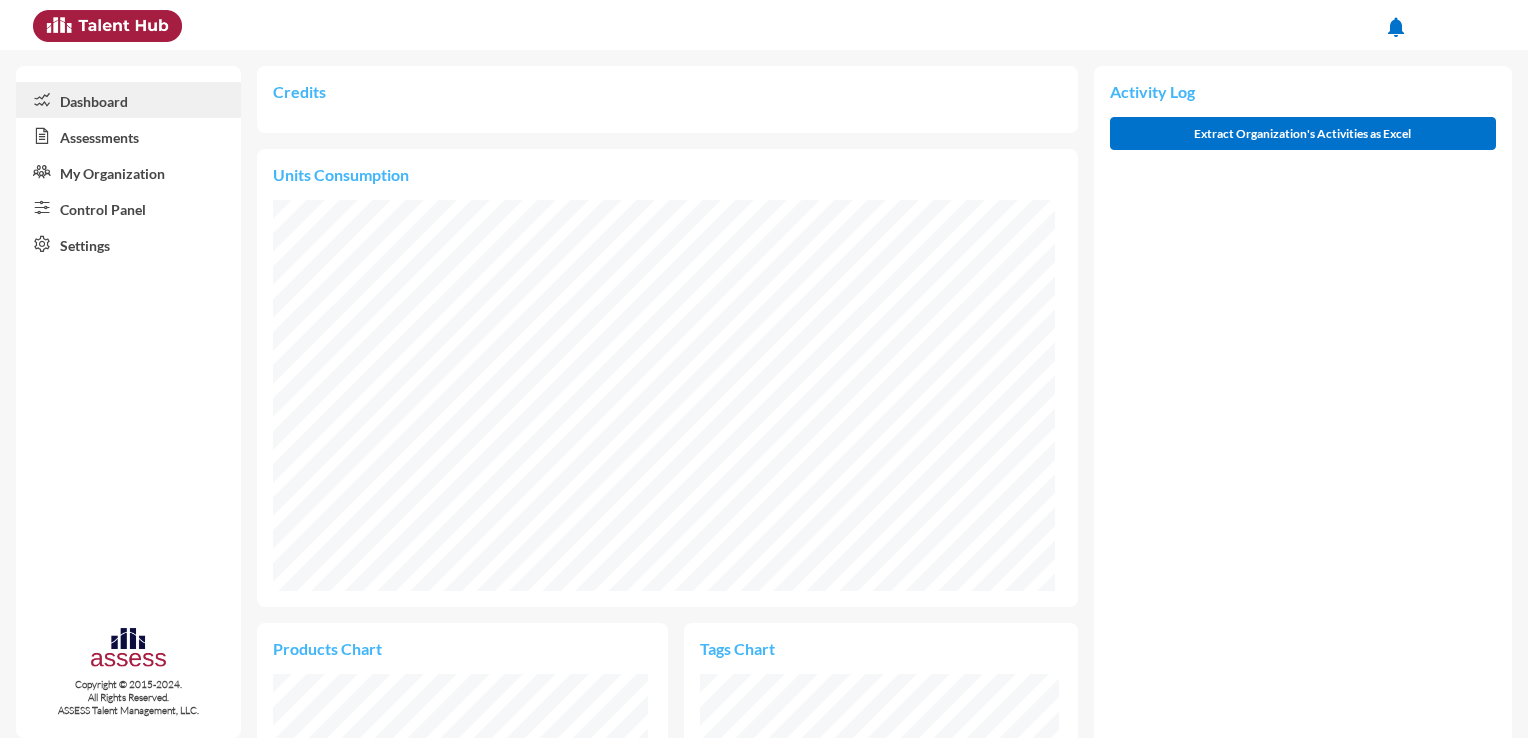 click on "notifications" 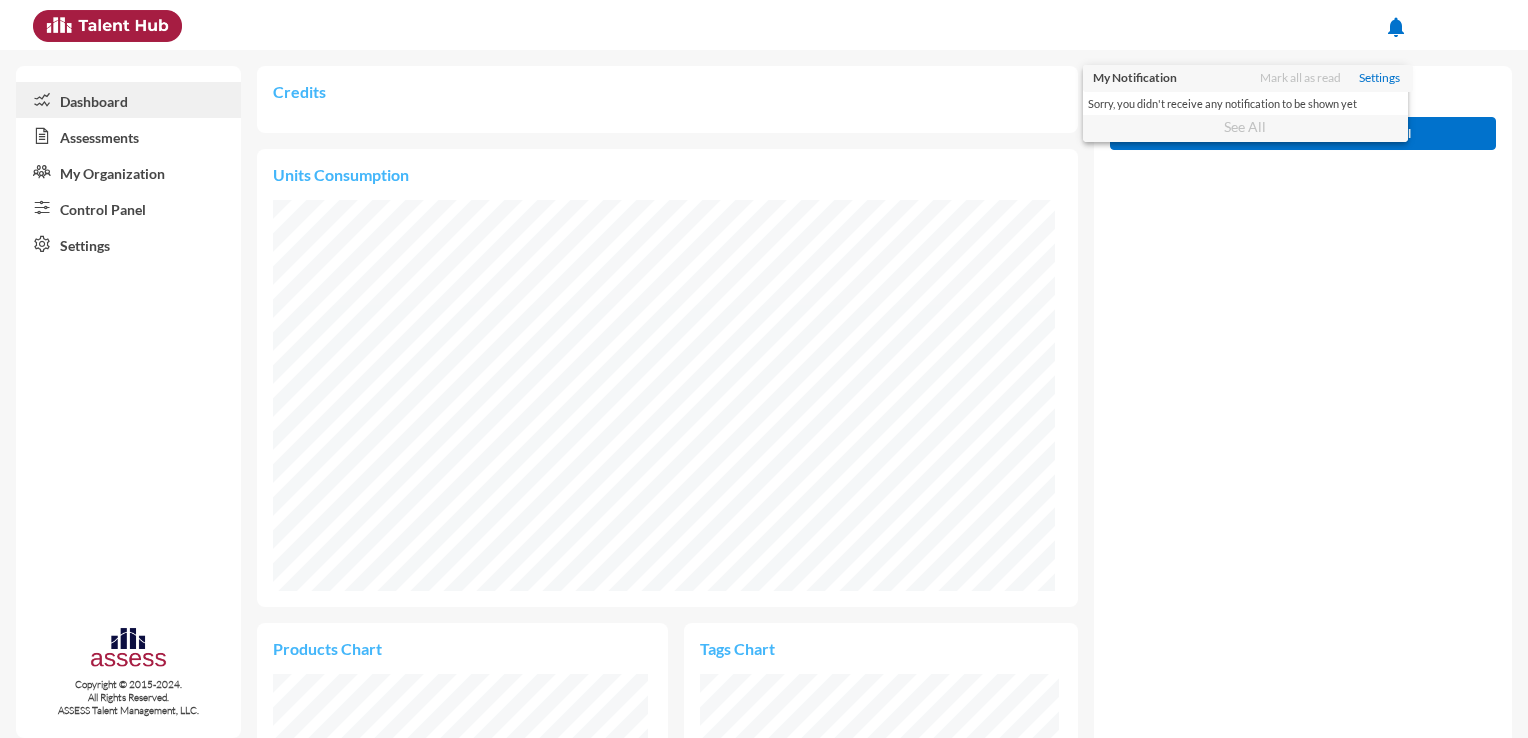 click at bounding box center [764, 369] 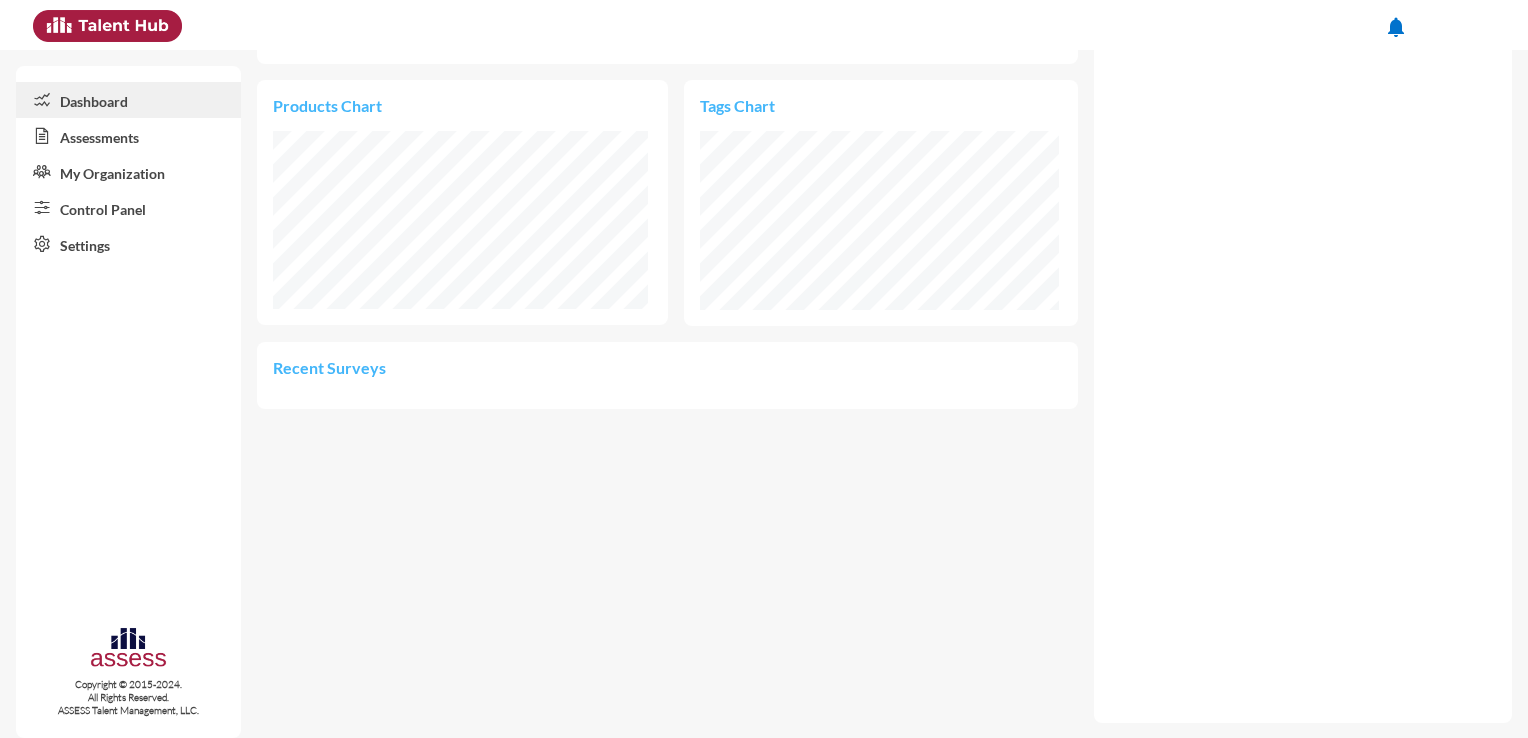scroll, scrollTop: 0, scrollLeft: 0, axis: both 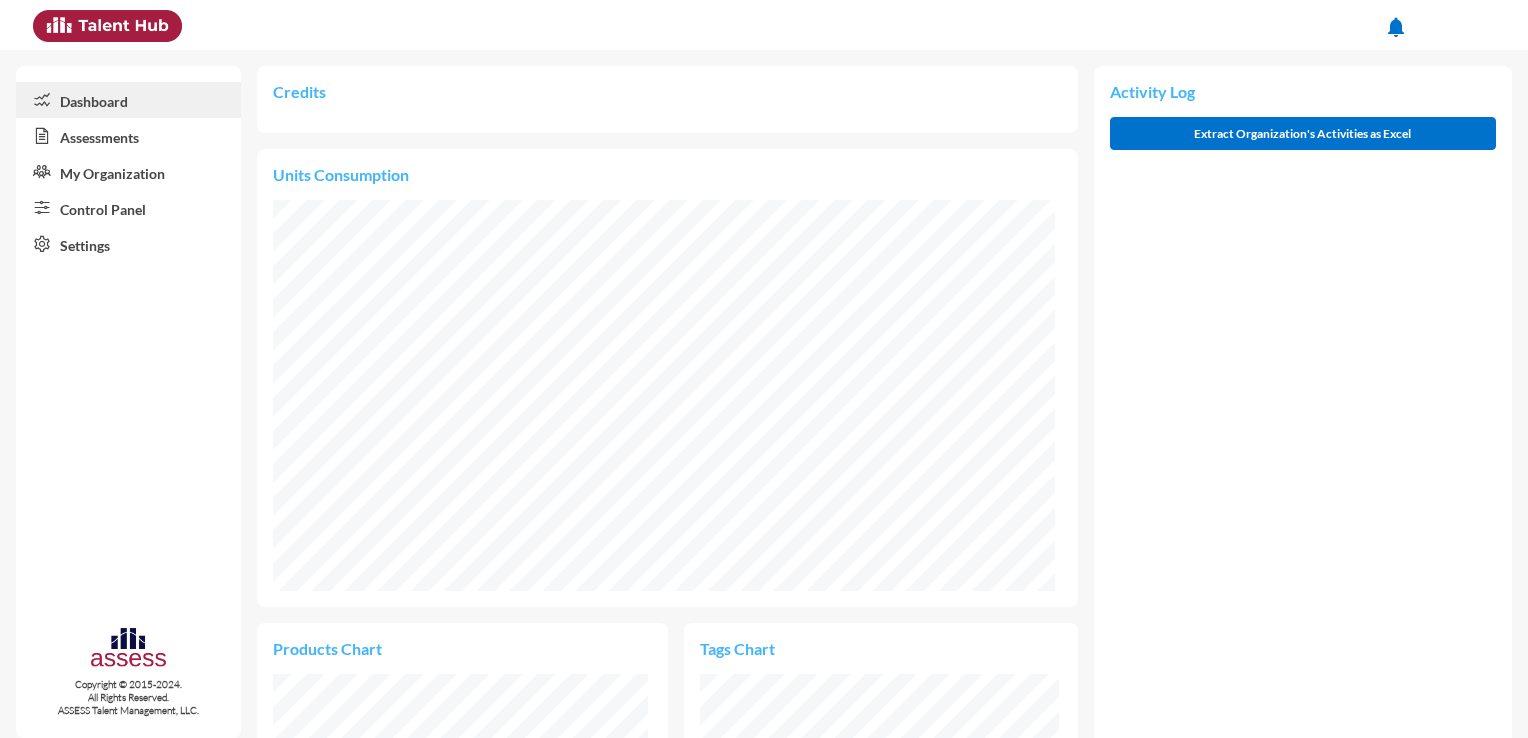 click on "Credits" 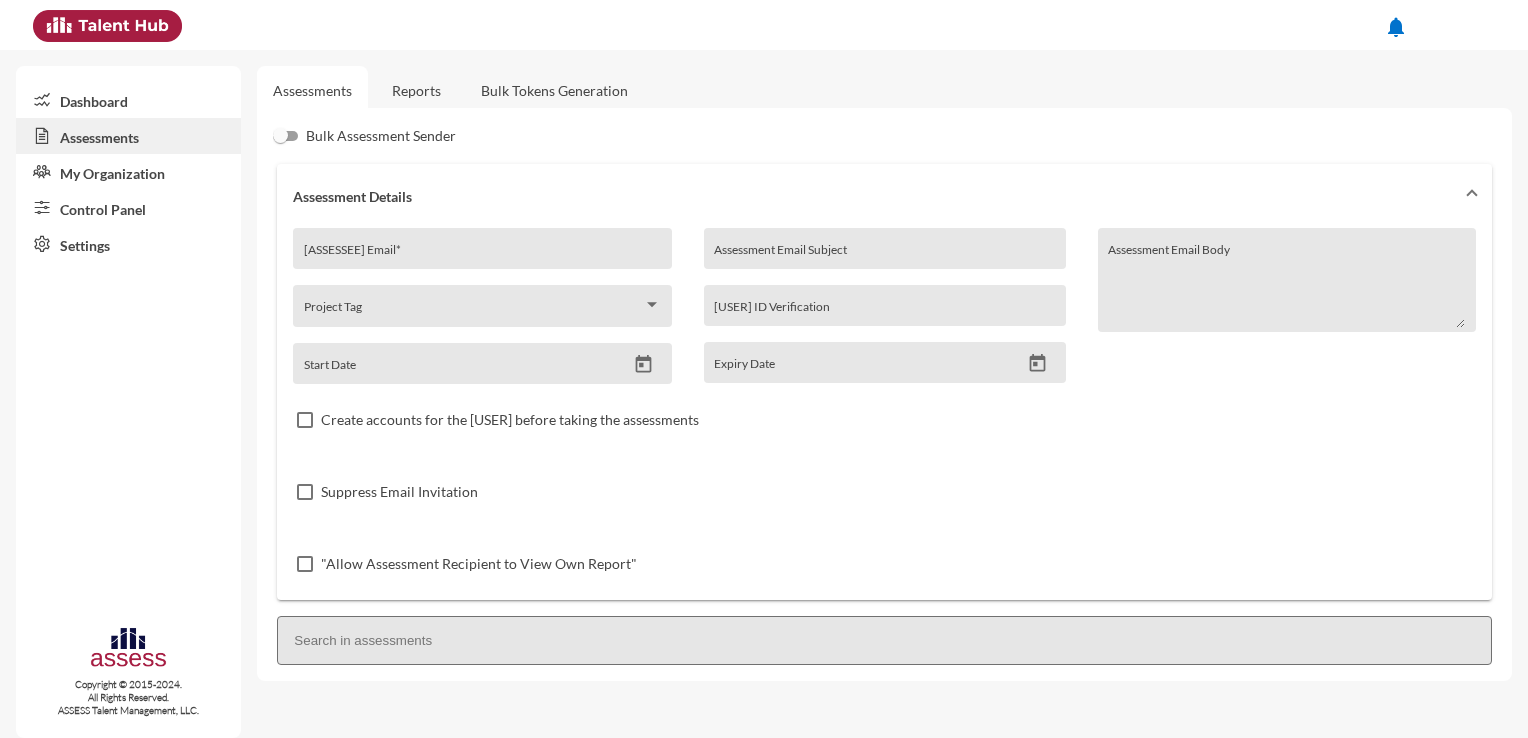 click 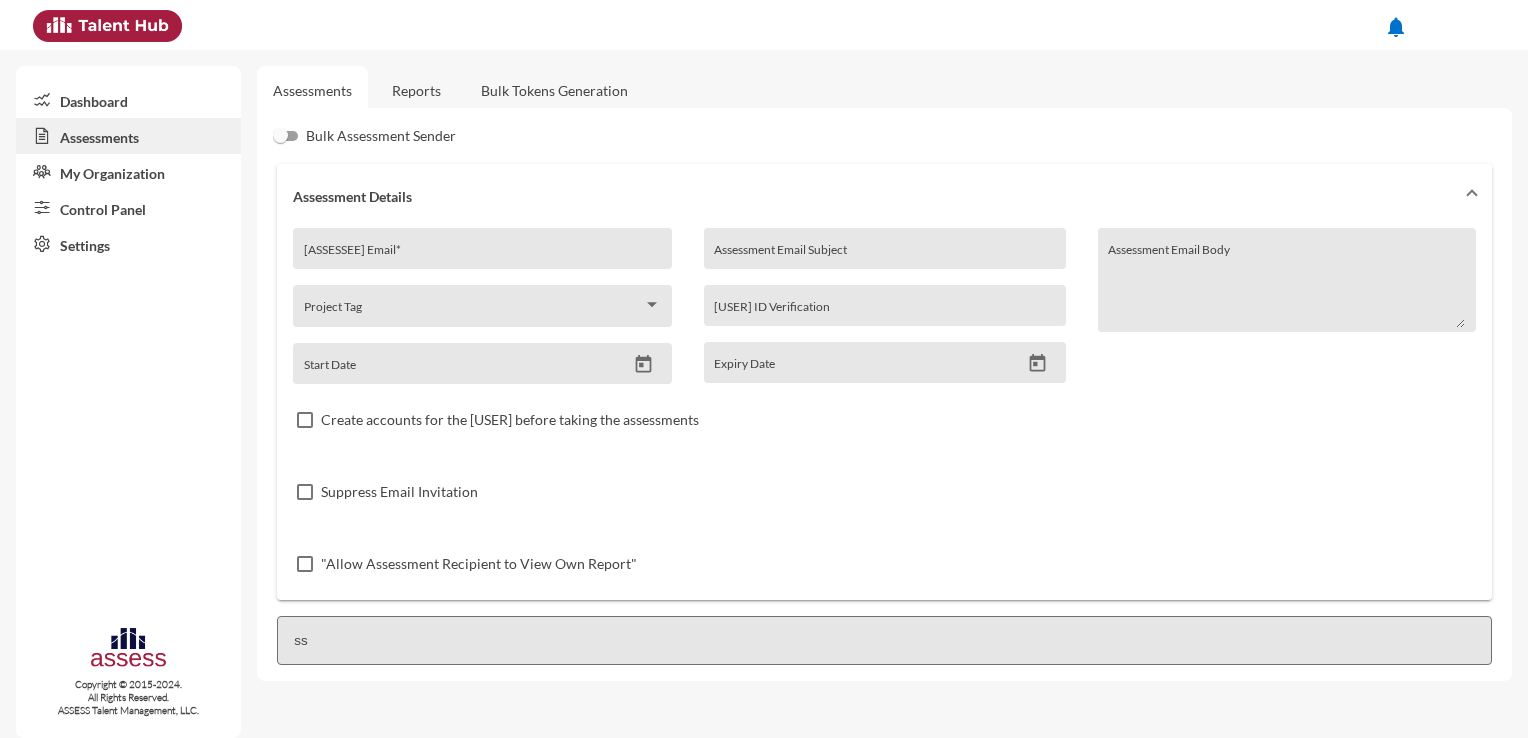 type on "s" 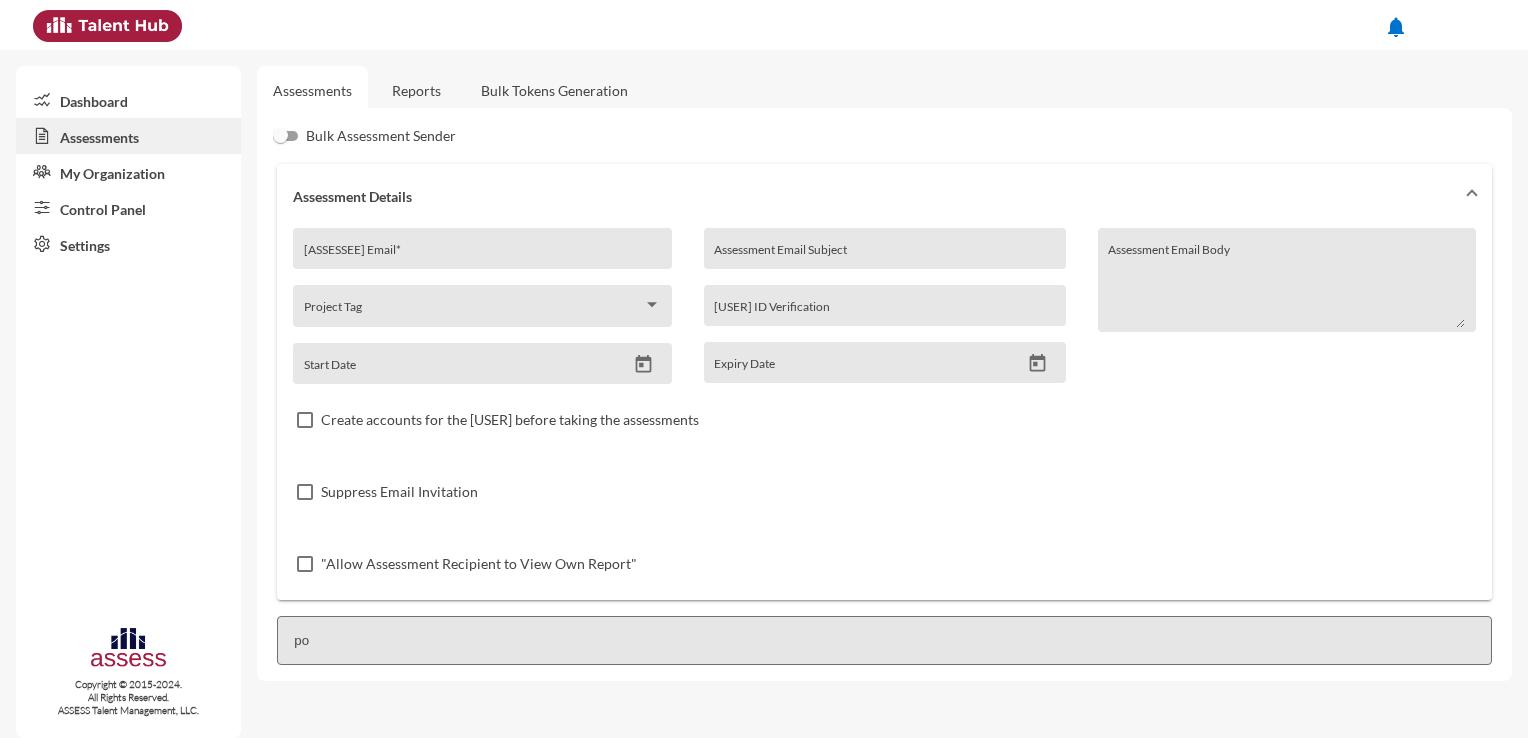 type on "p" 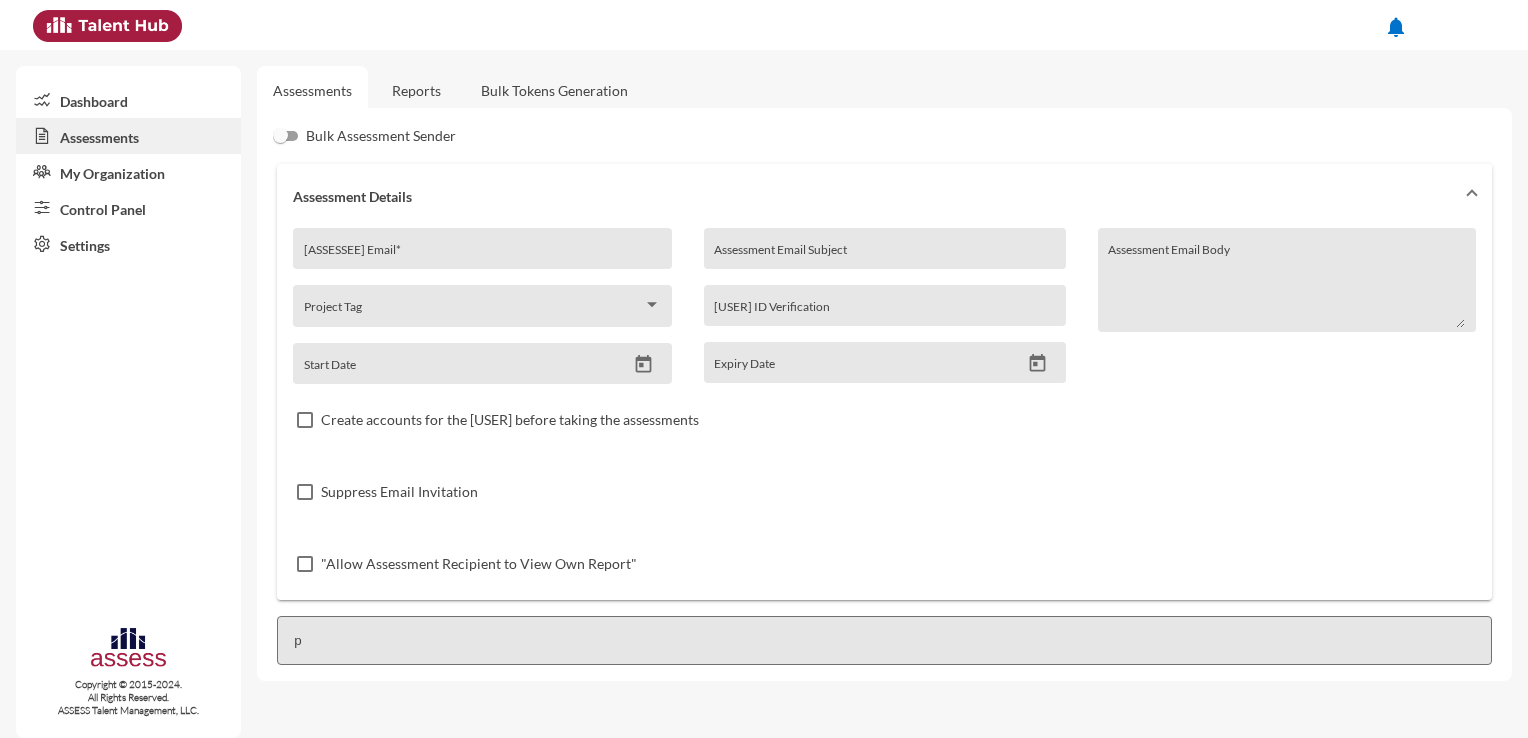 type 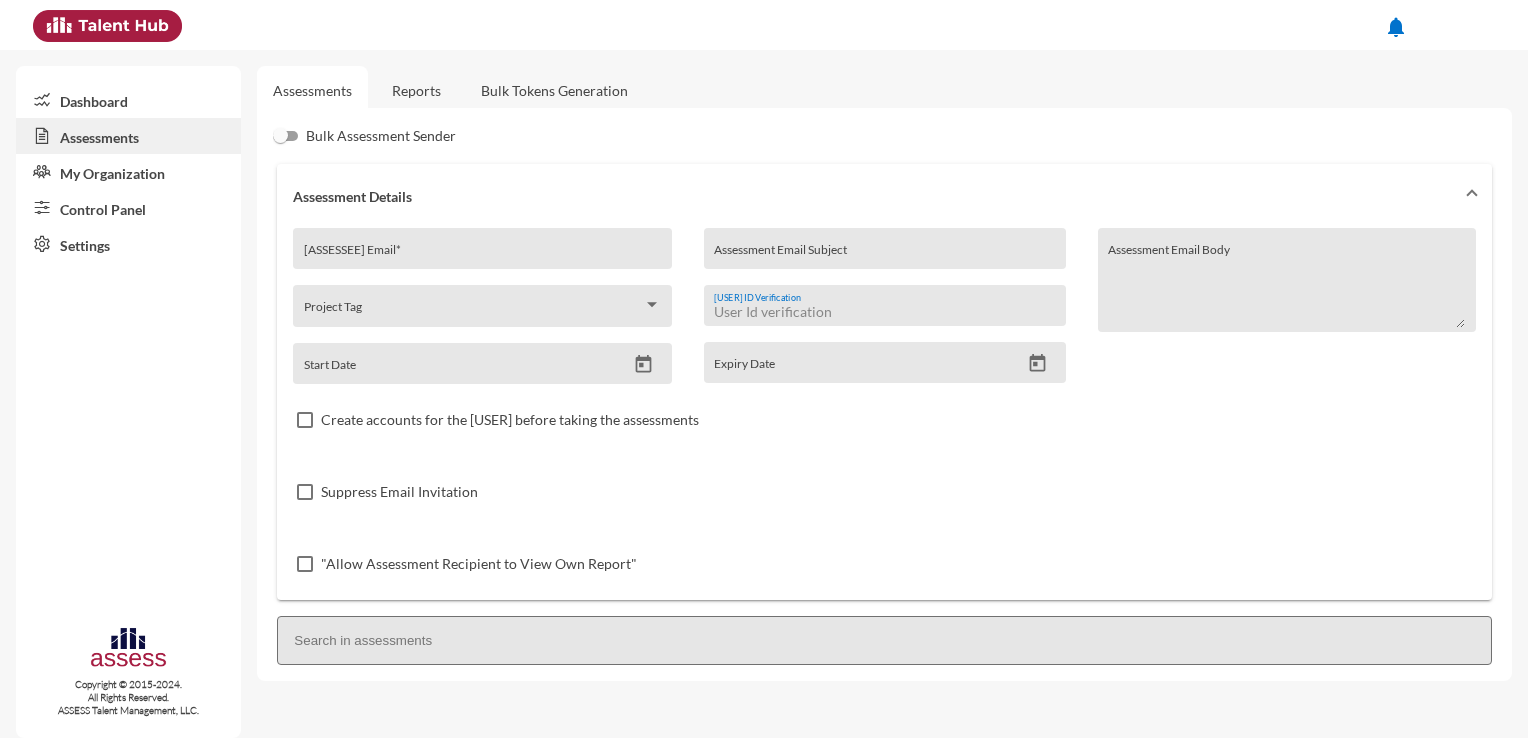 click on "[USER] ID Verification" at bounding box center (884, 312) 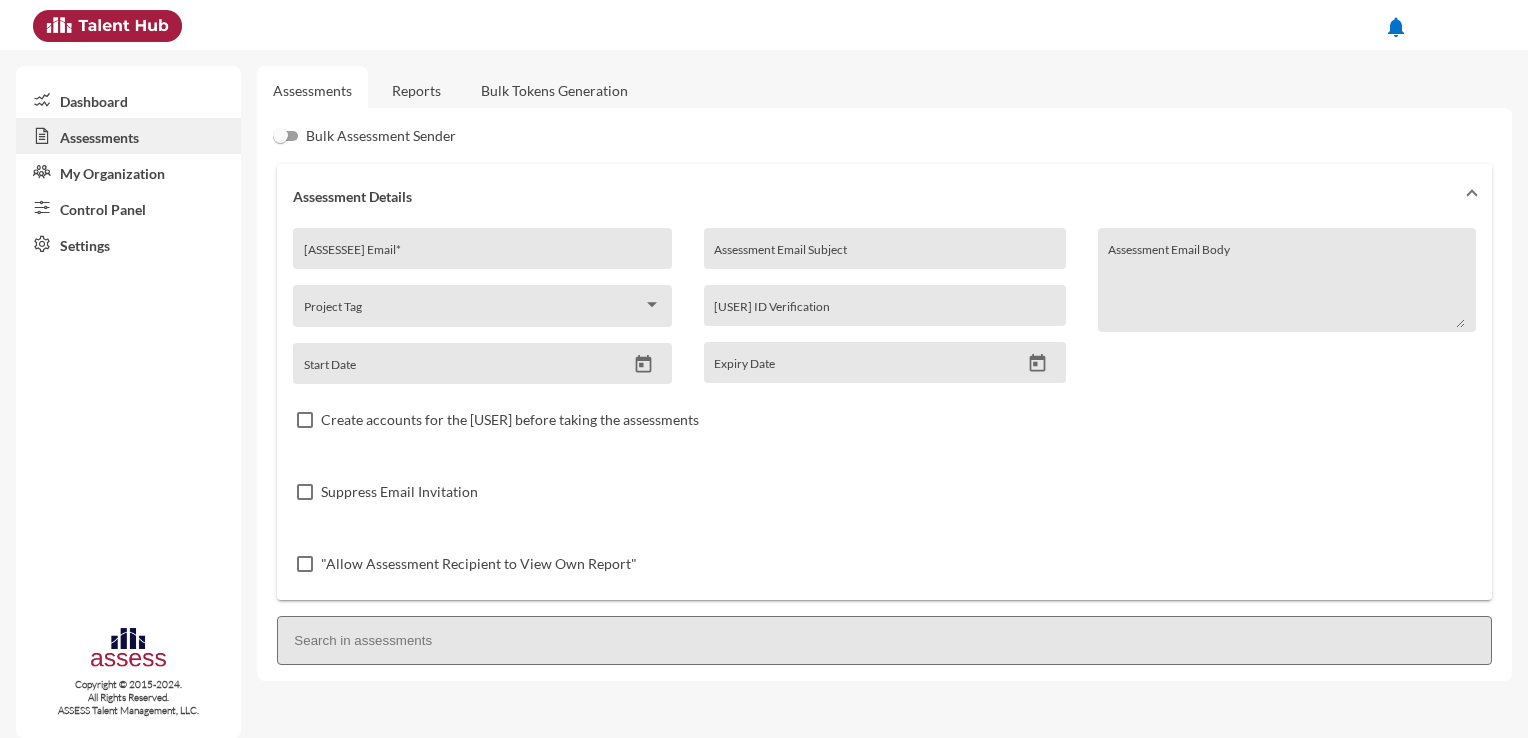 click on "My Organization" 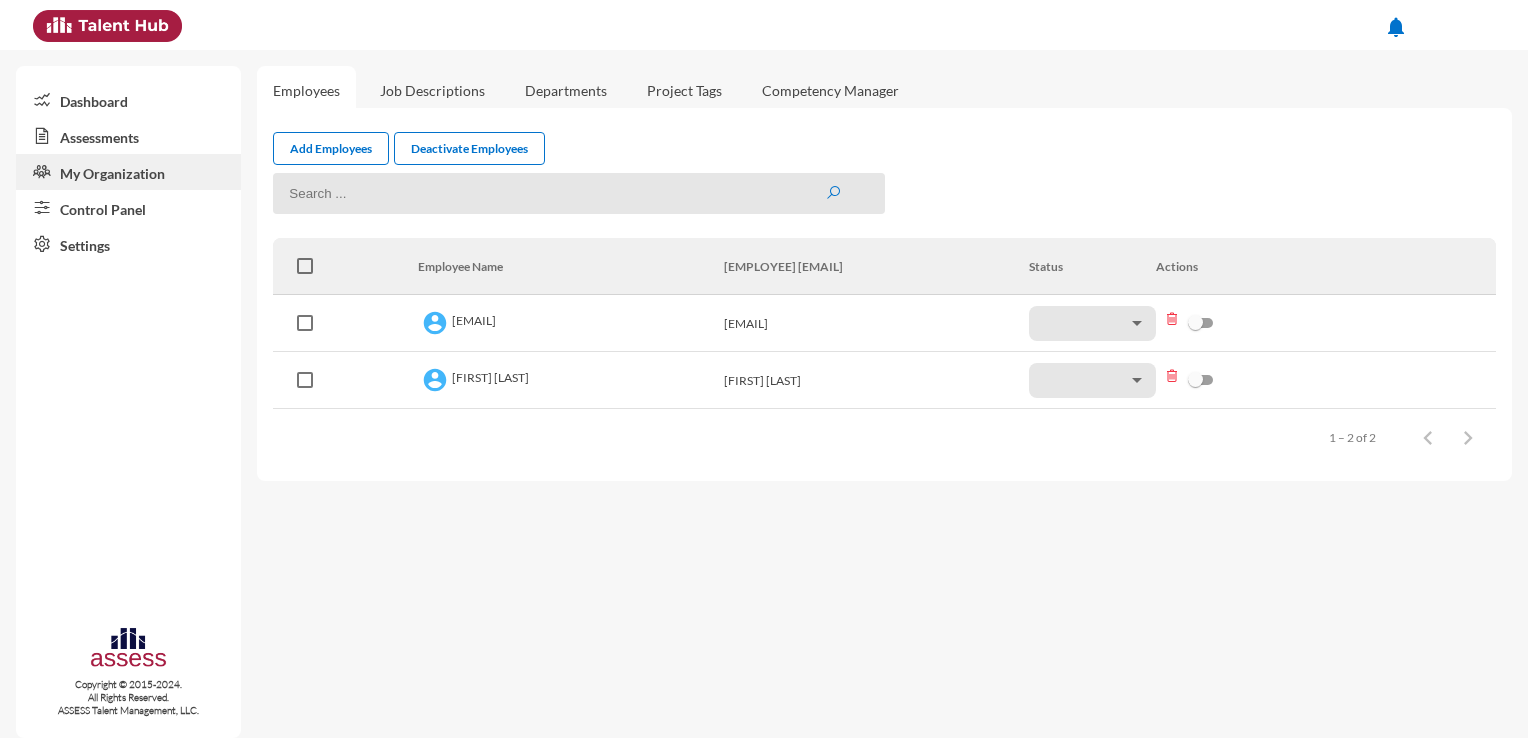 click on "Dashboard" 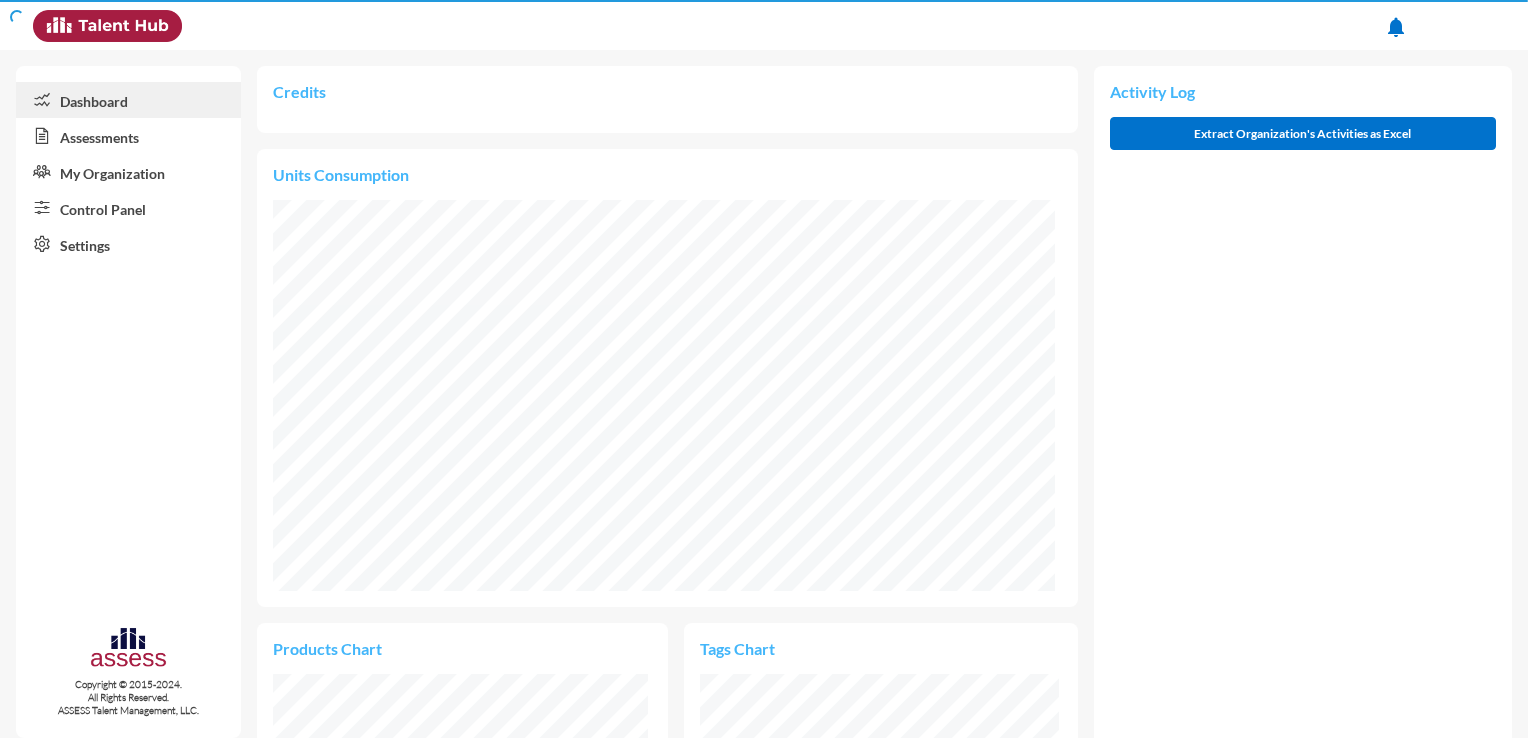 scroll, scrollTop: 999821, scrollLeft: 999624, axis: both 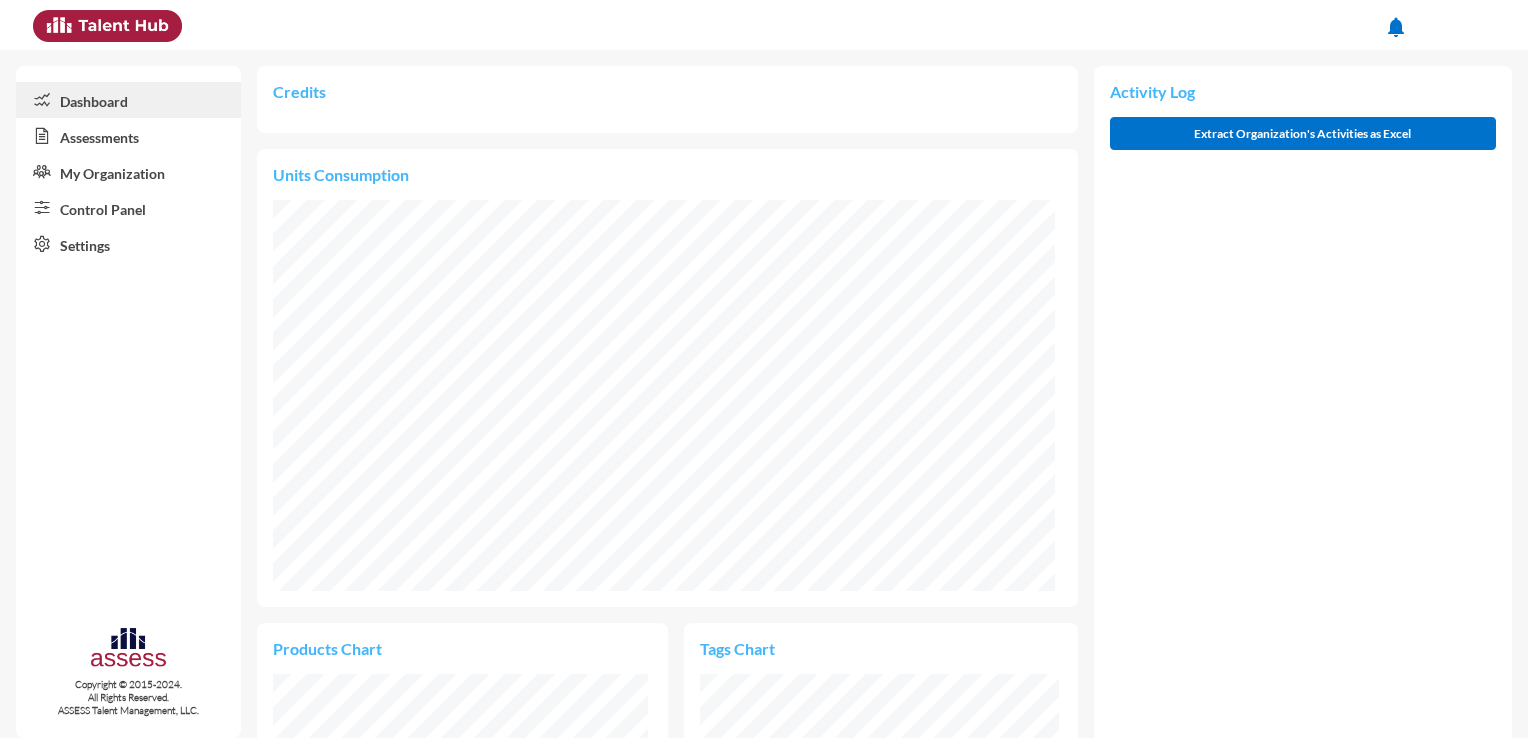 click on "Assessments" 